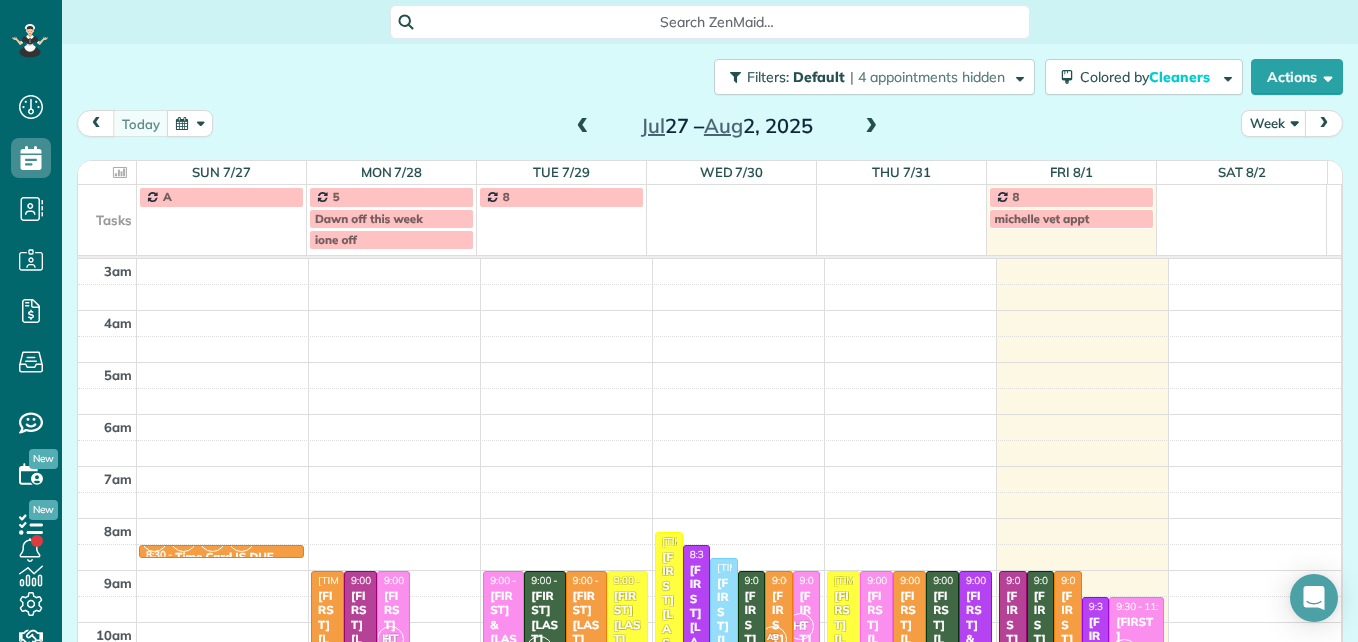 scroll, scrollTop: 0, scrollLeft: 0, axis: both 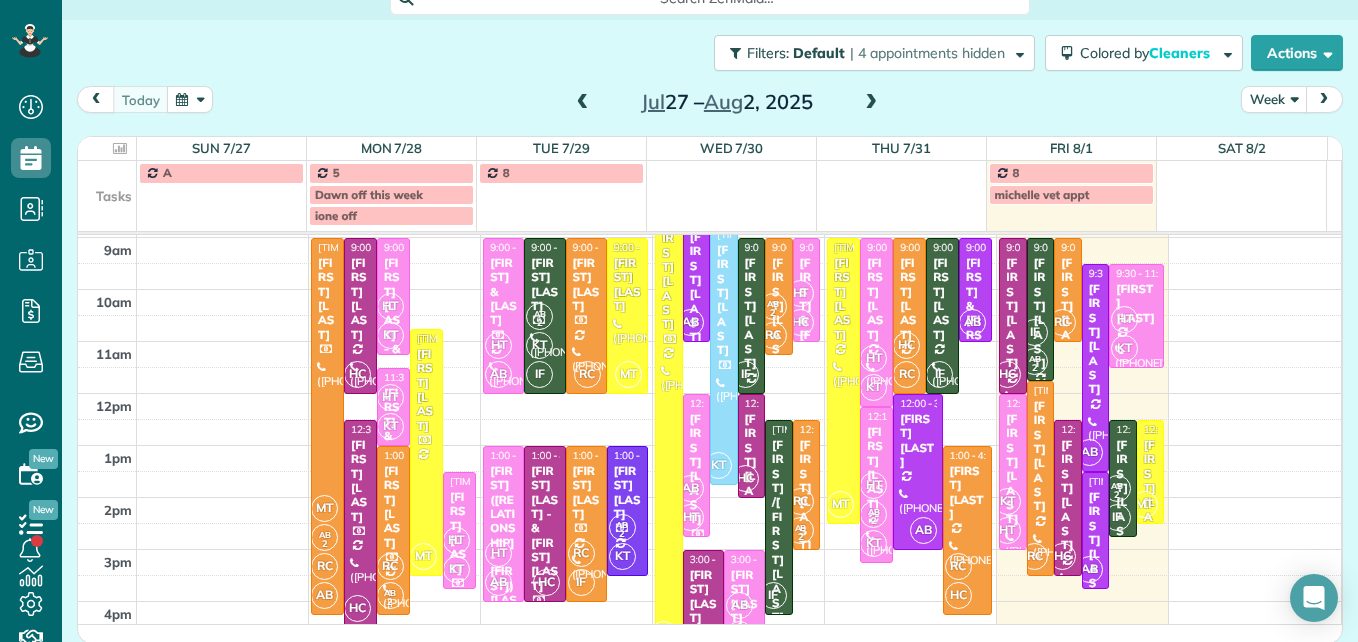 click on "Week" at bounding box center (1274, 99) 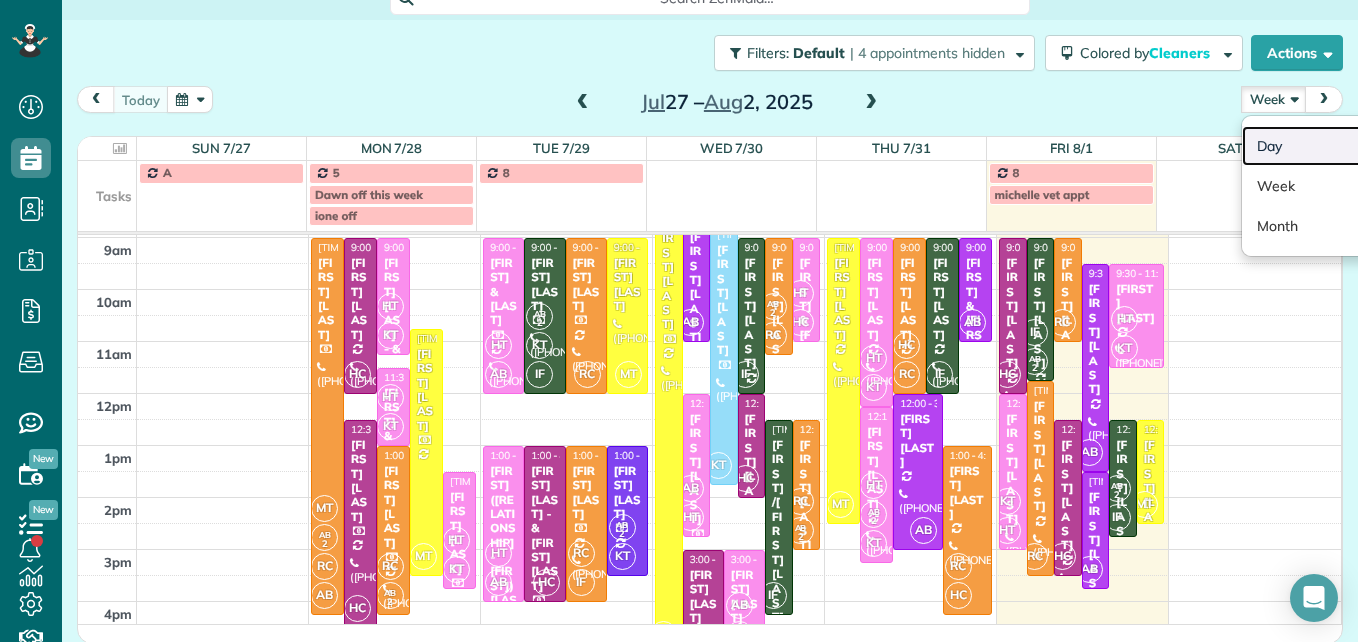click on "Day" at bounding box center (1321, 146) 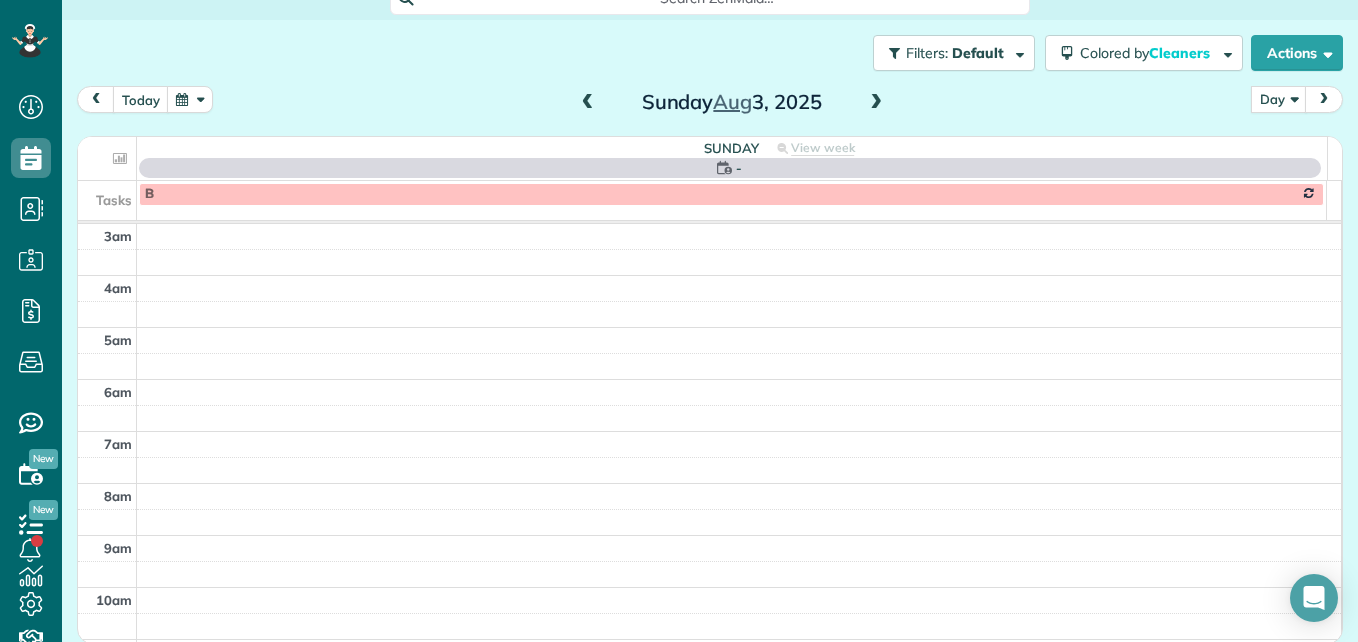 scroll, scrollTop: 209, scrollLeft: 0, axis: vertical 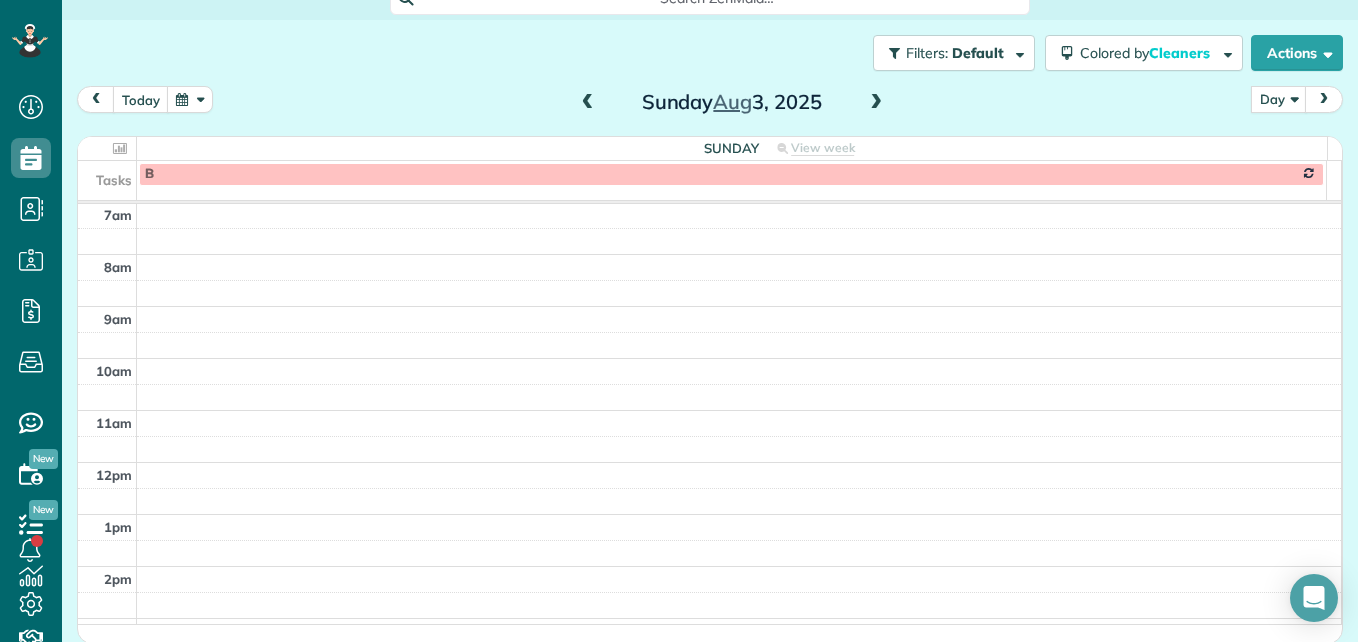 click at bounding box center (588, 103) 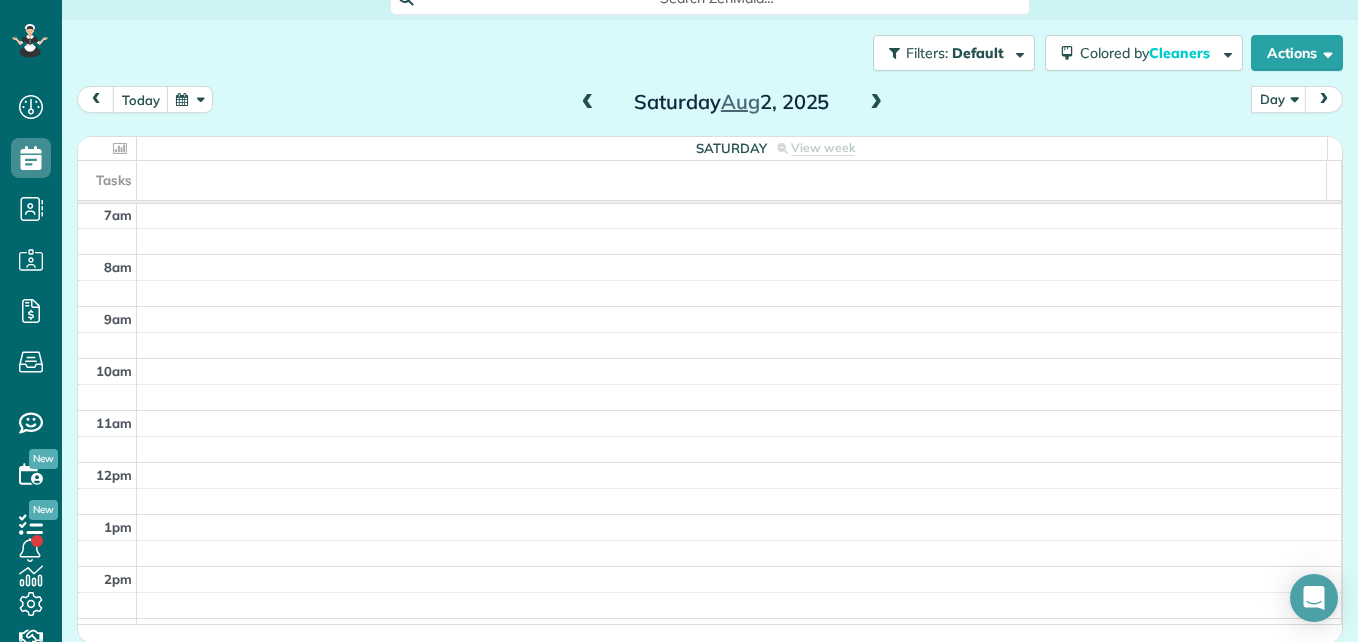 click at bounding box center (588, 103) 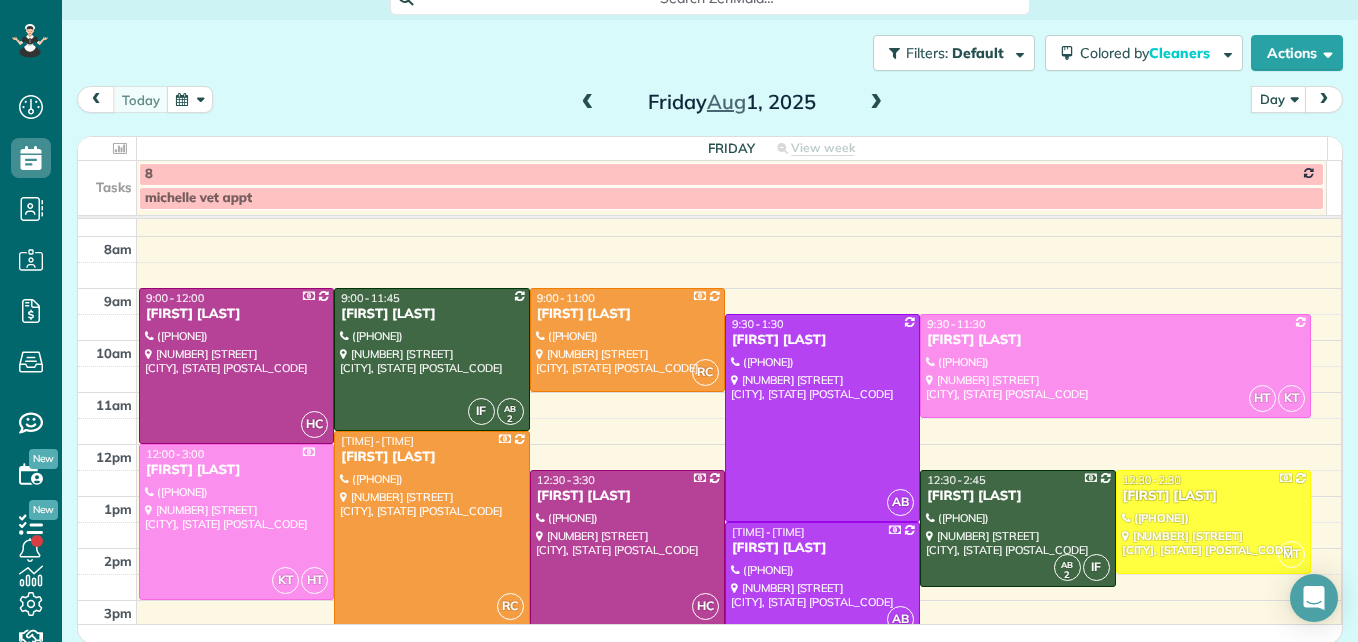 scroll, scrollTop: 209, scrollLeft: 0, axis: vertical 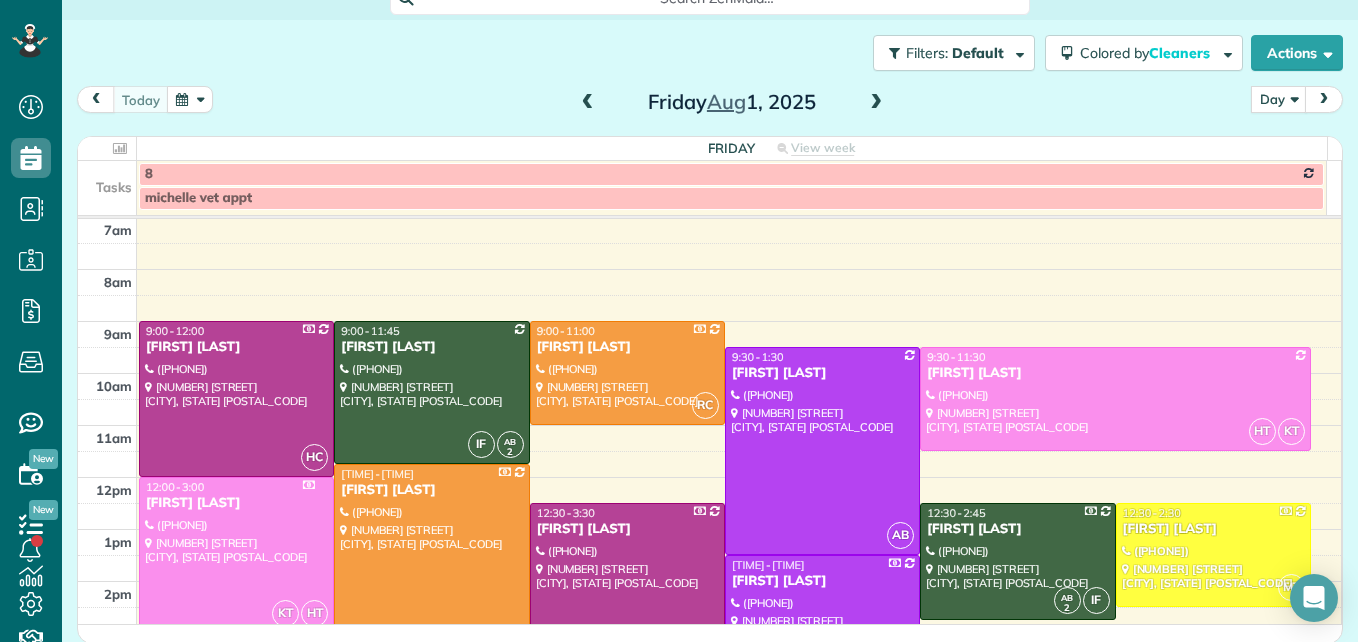click at bounding box center [588, 103] 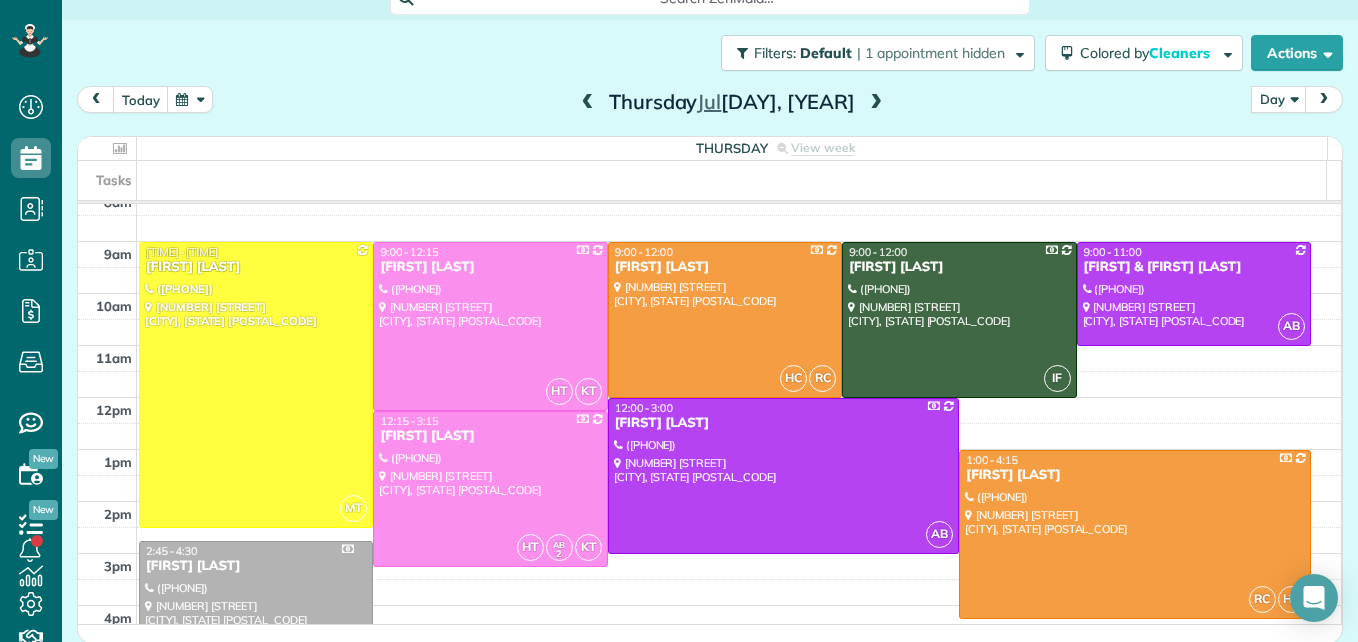 scroll, scrollTop: 309, scrollLeft: 0, axis: vertical 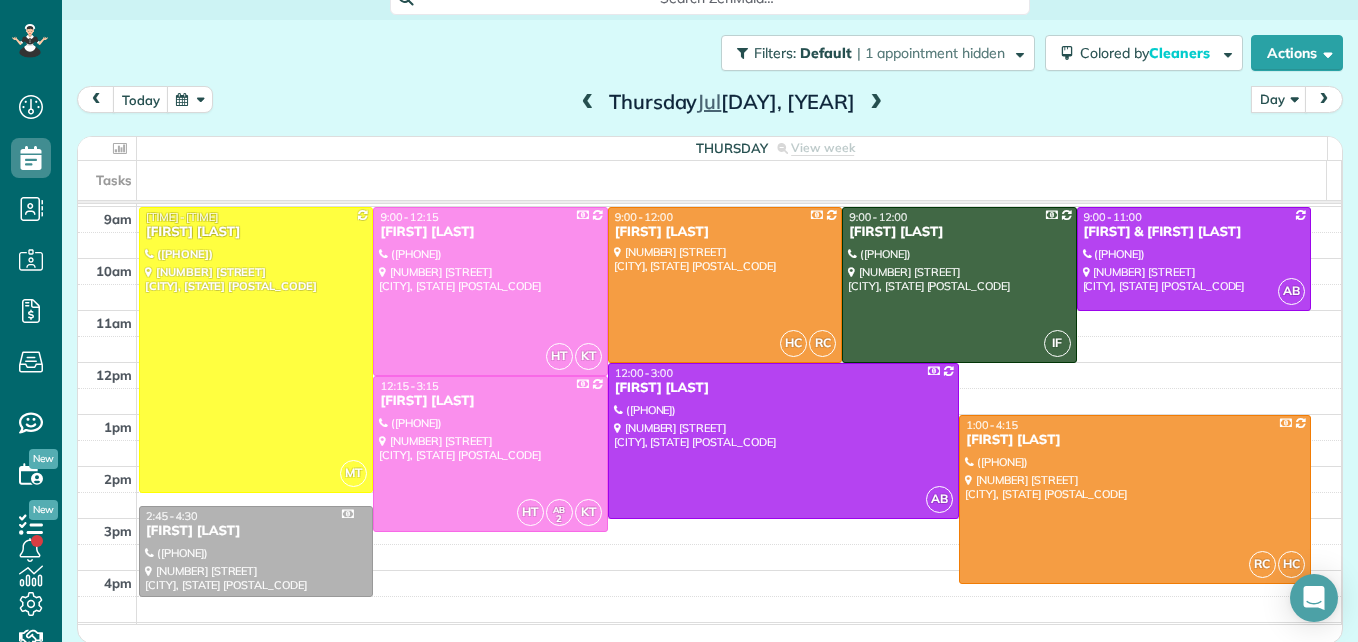 click at bounding box center [588, 103] 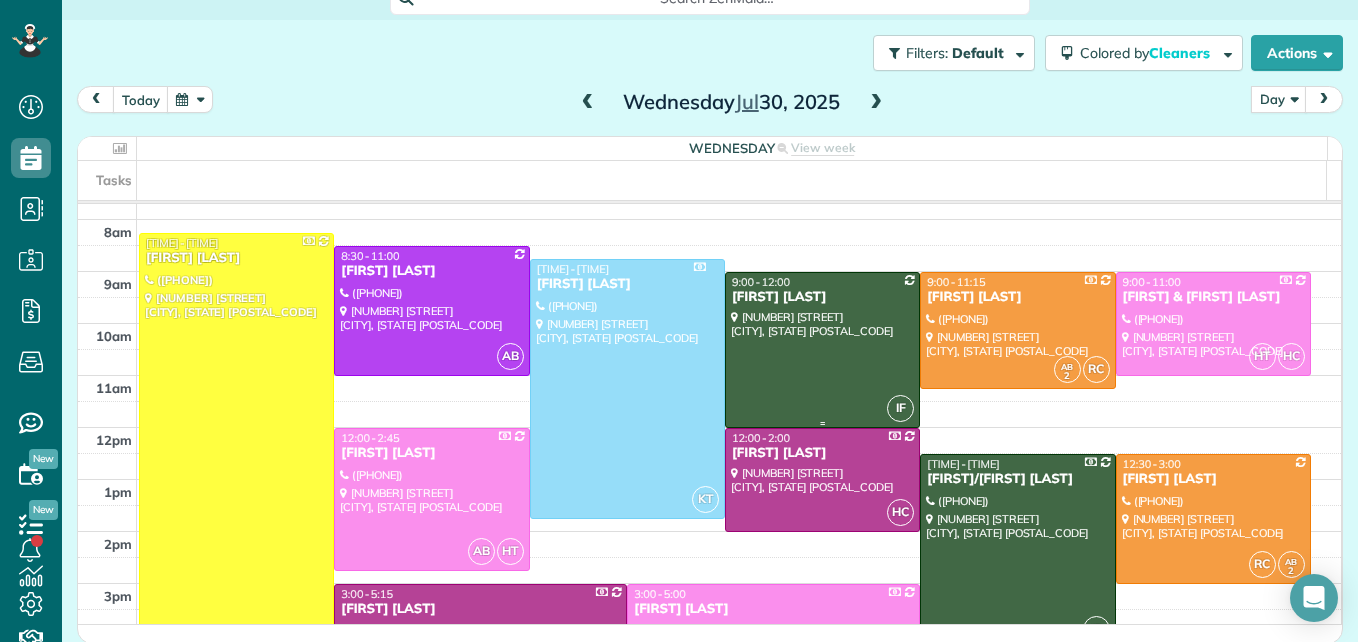 scroll, scrollTop: 209, scrollLeft: 0, axis: vertical 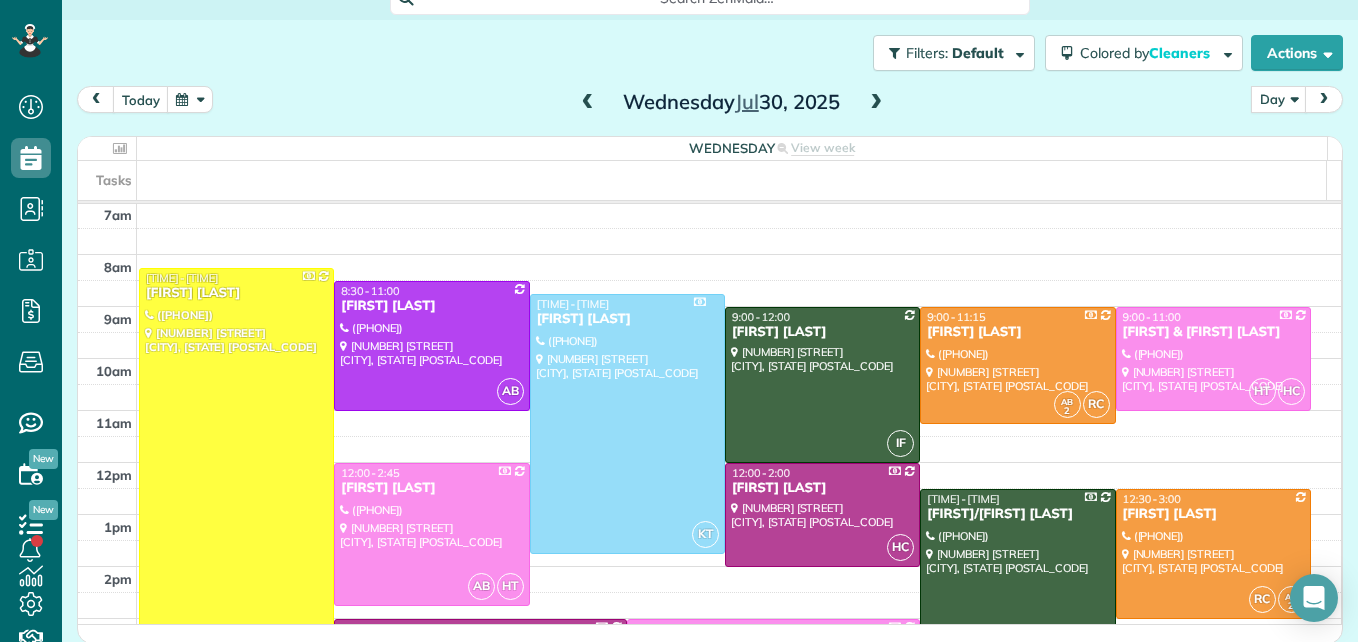 click at bounding box center (588, 103) 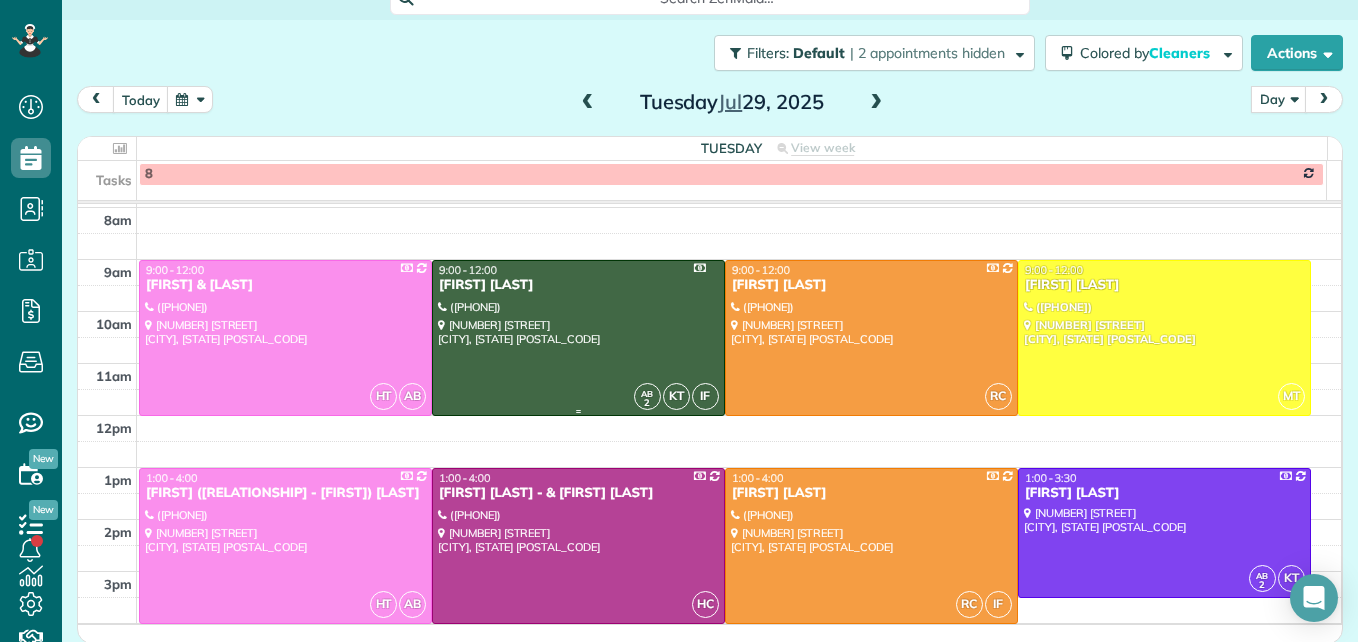 scroll, scrollTop: 209, scrollLeft: 0, axis: vertical 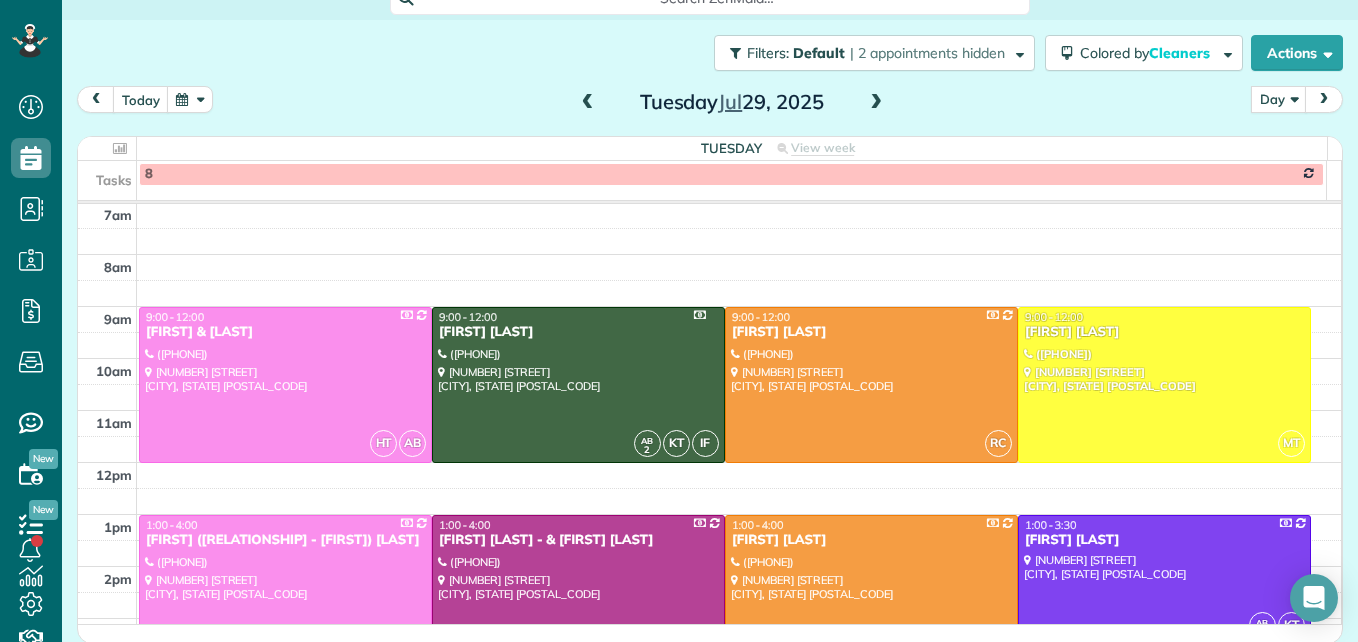 click at bounding box center (588, 103) 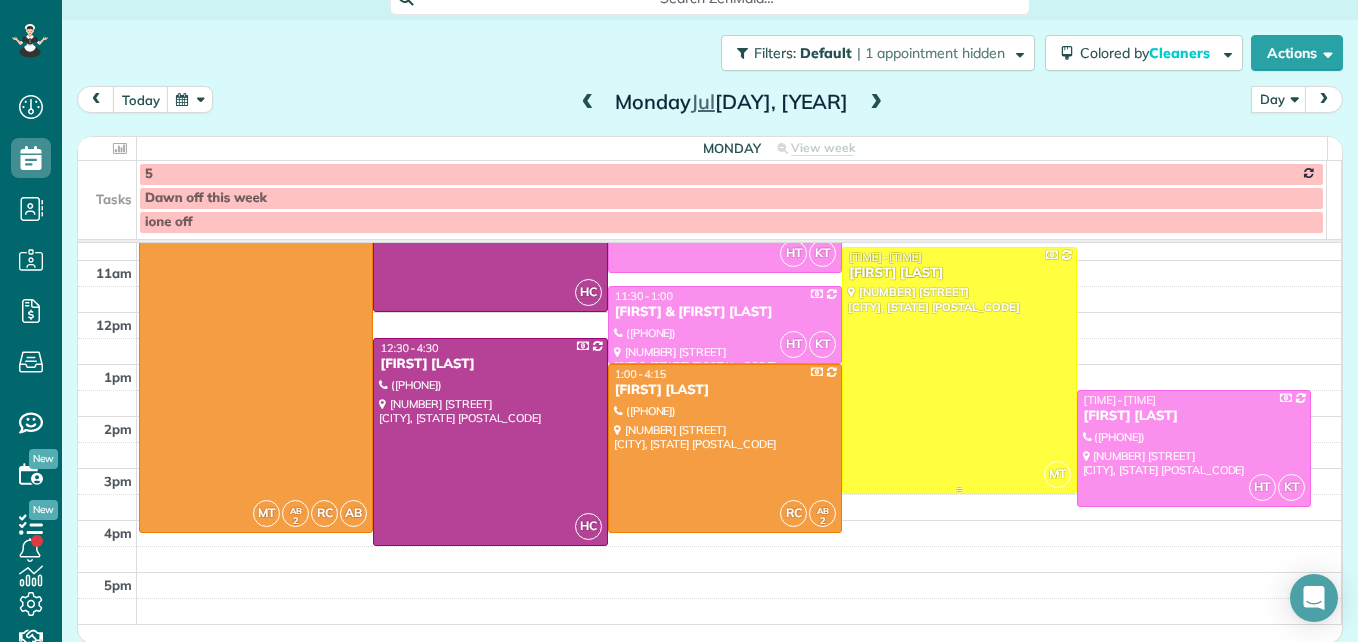 scroll, scrollTop: 298, scrollLeft: 0, axis: vertical 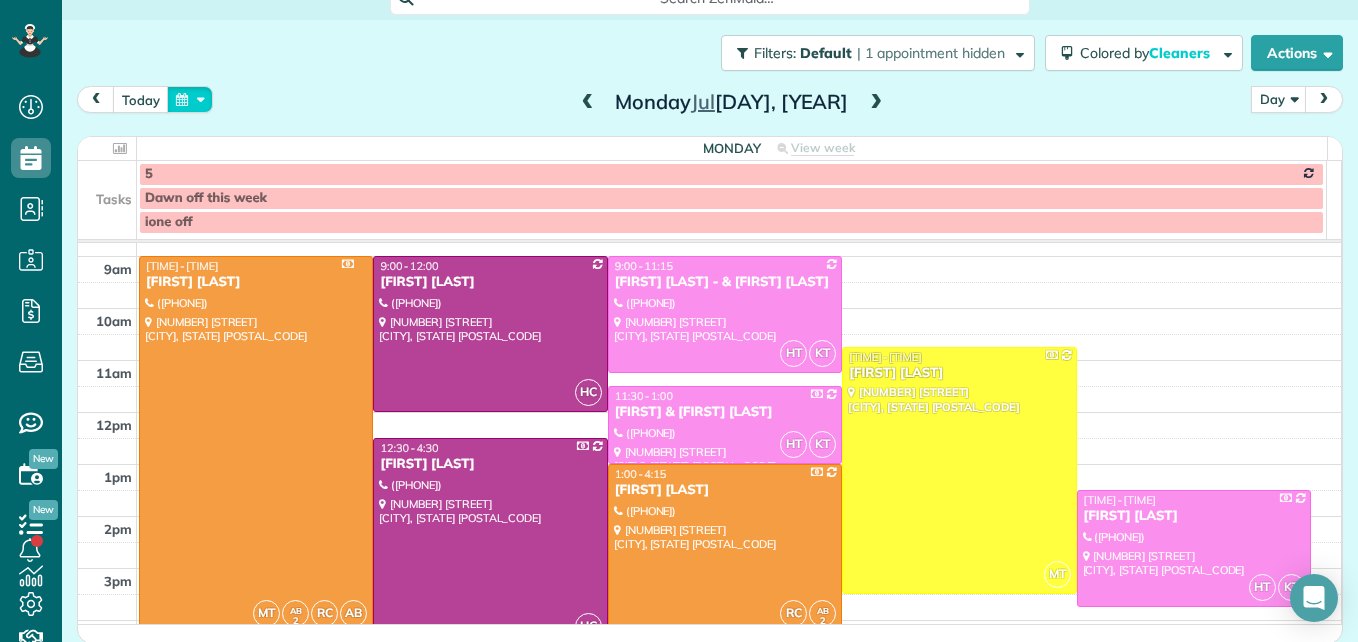 click at bounding box center [190, 99] 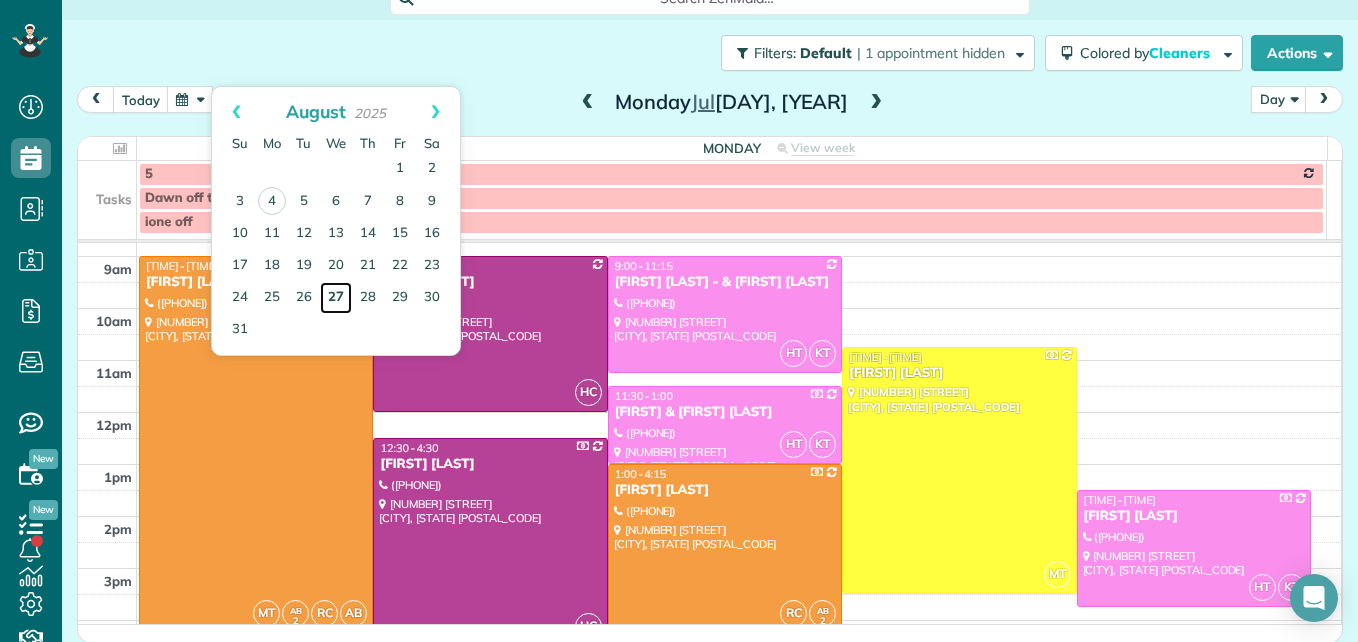 click on "27" at bounding box center [336, 298] 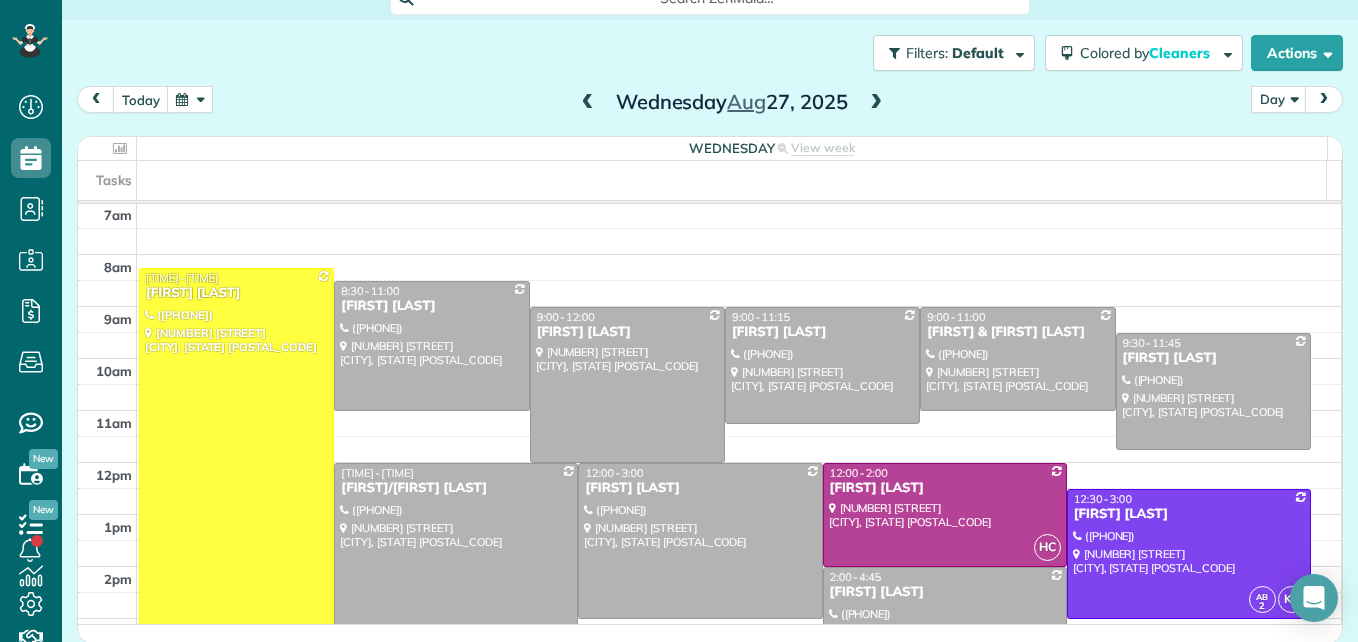 click at bounding box center [876, 103] 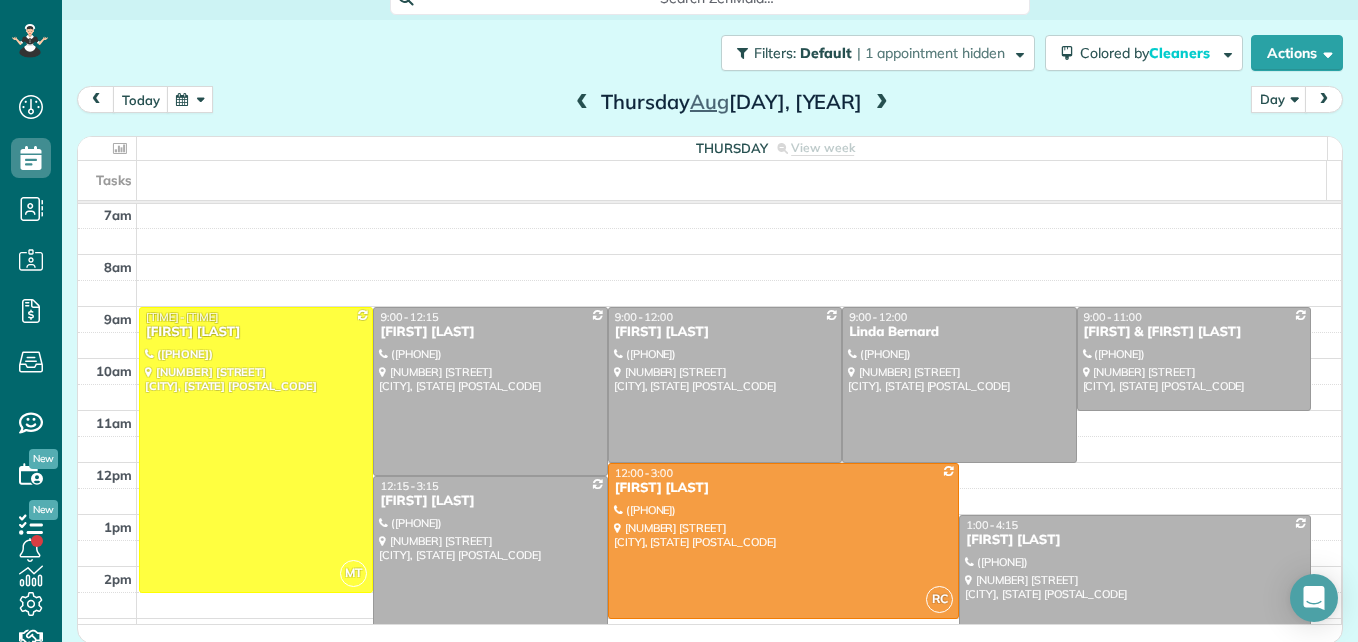 click at bounding box center [882, 103] 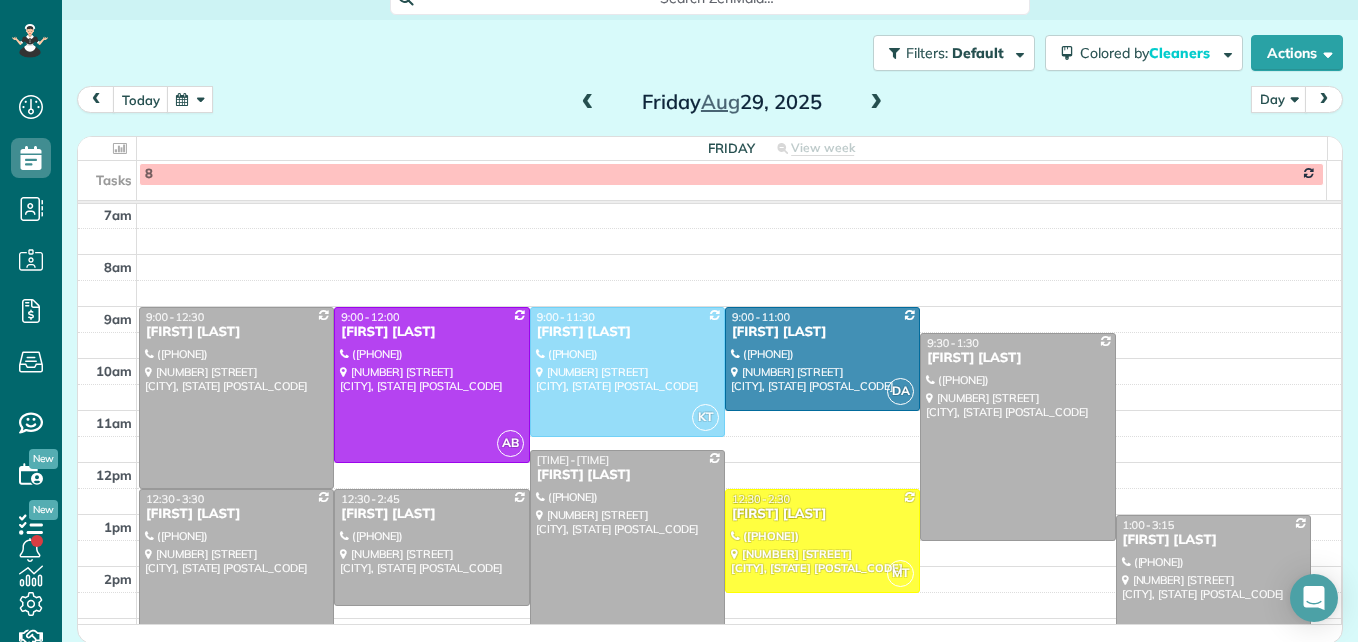 click at bounding box center (627, 547) 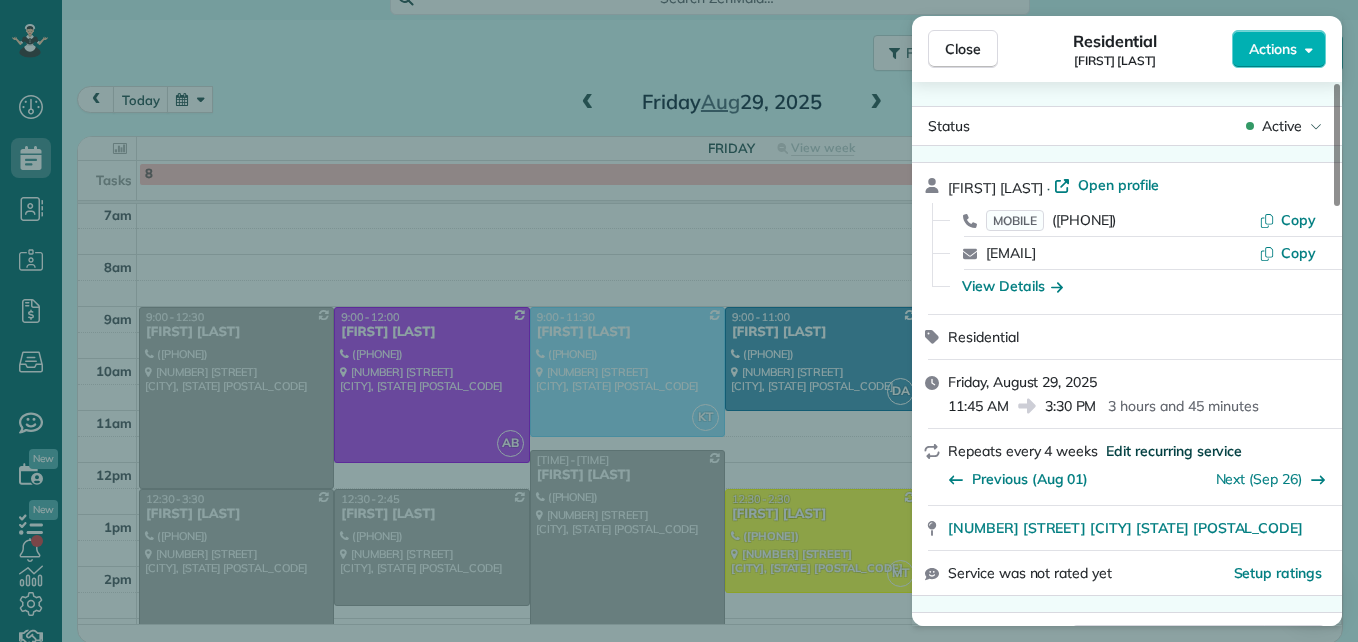 scroll, scrollTop: 100, scrollLeft: 0, axis: vertical 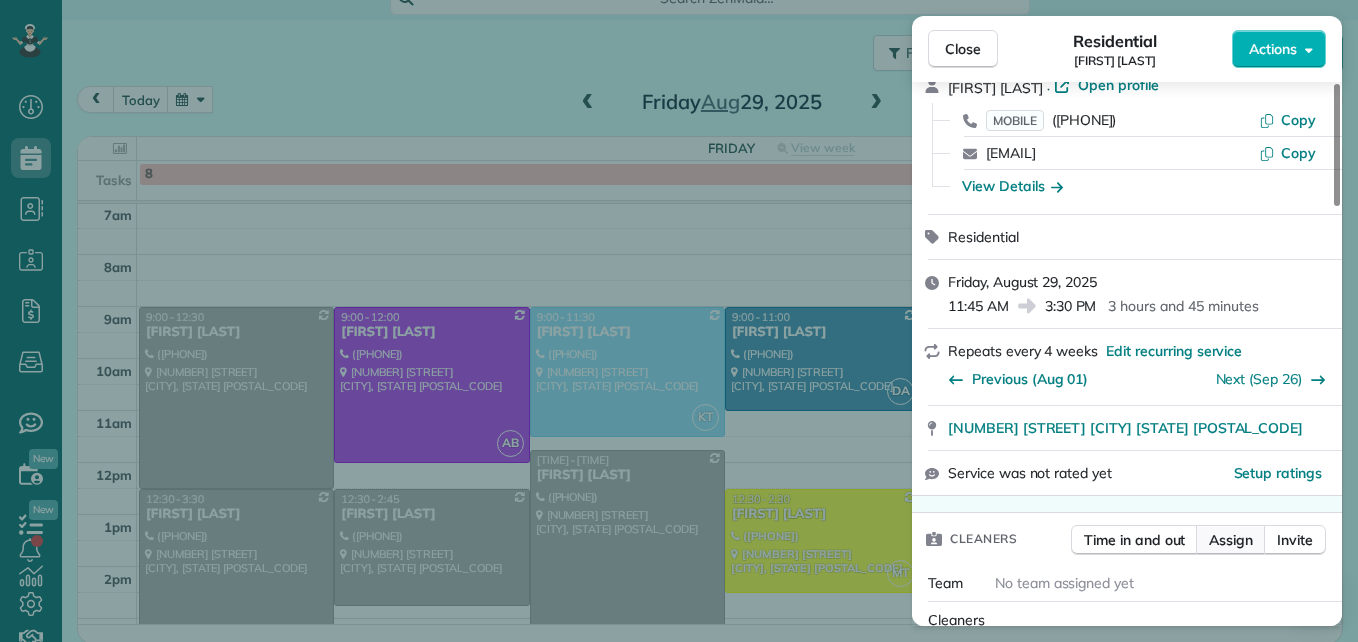 click on "Assign" at bounding box center (1231, 540) 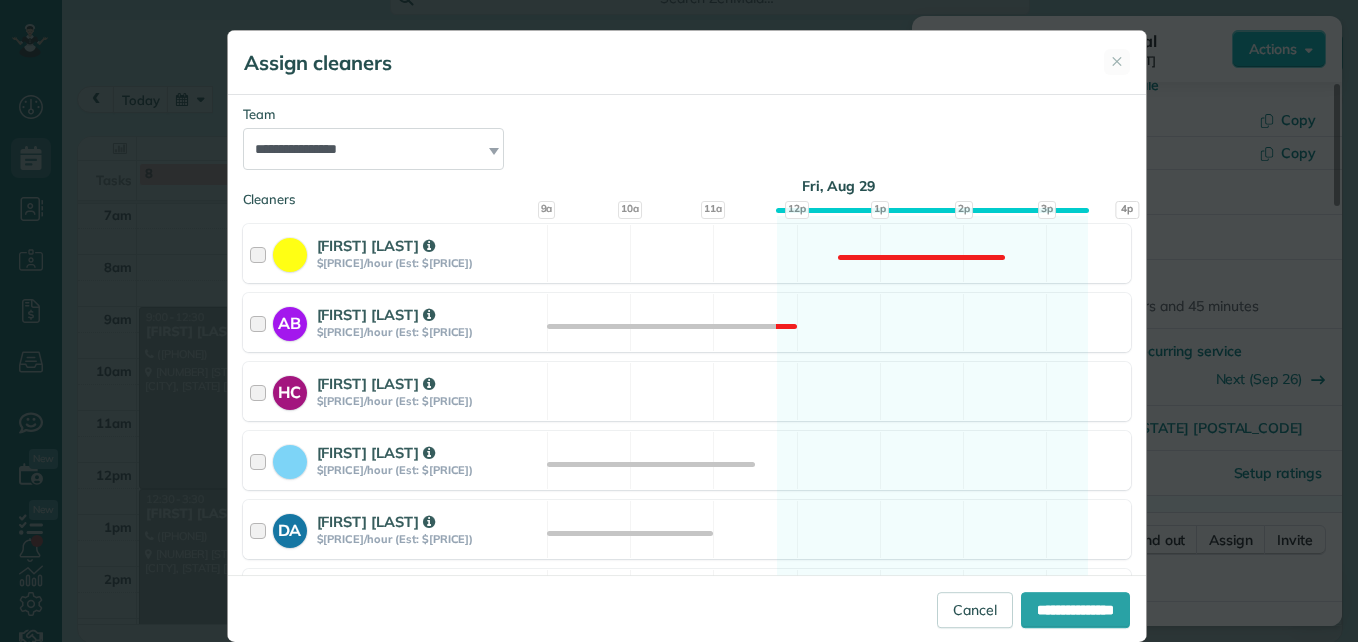 scroll, scrollTop: 300, scrollLeft: 0, axis: vertical 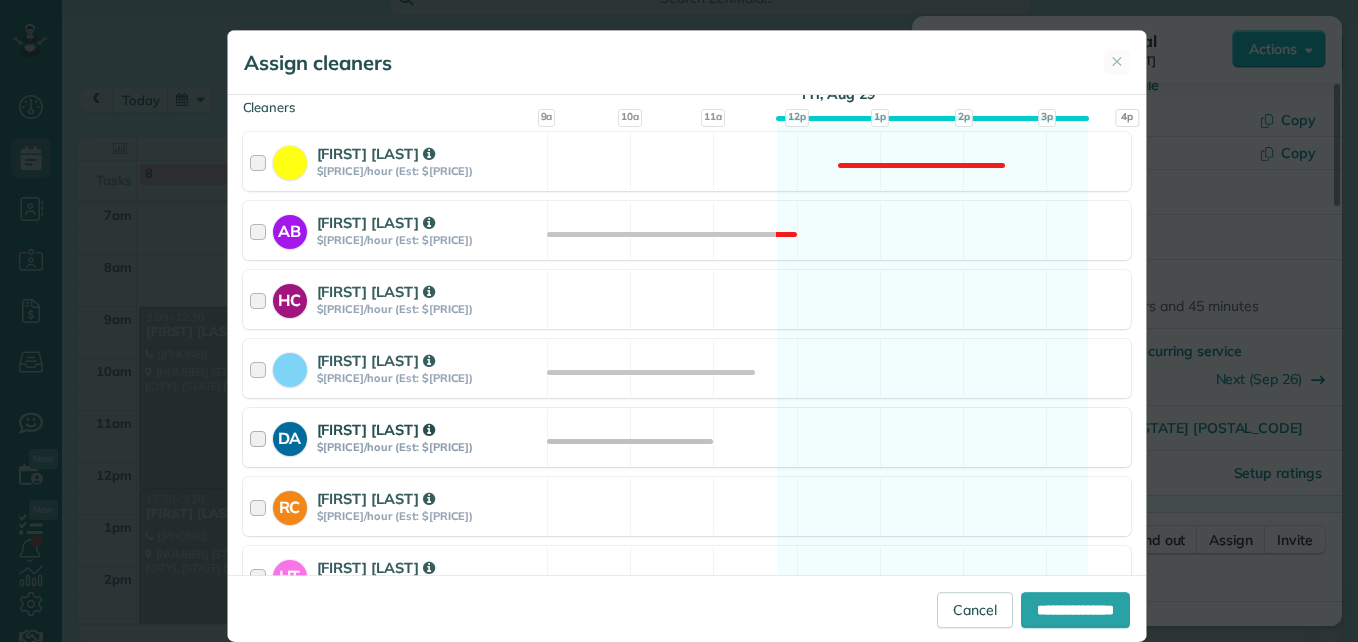 click at bounding box center (261, 437) 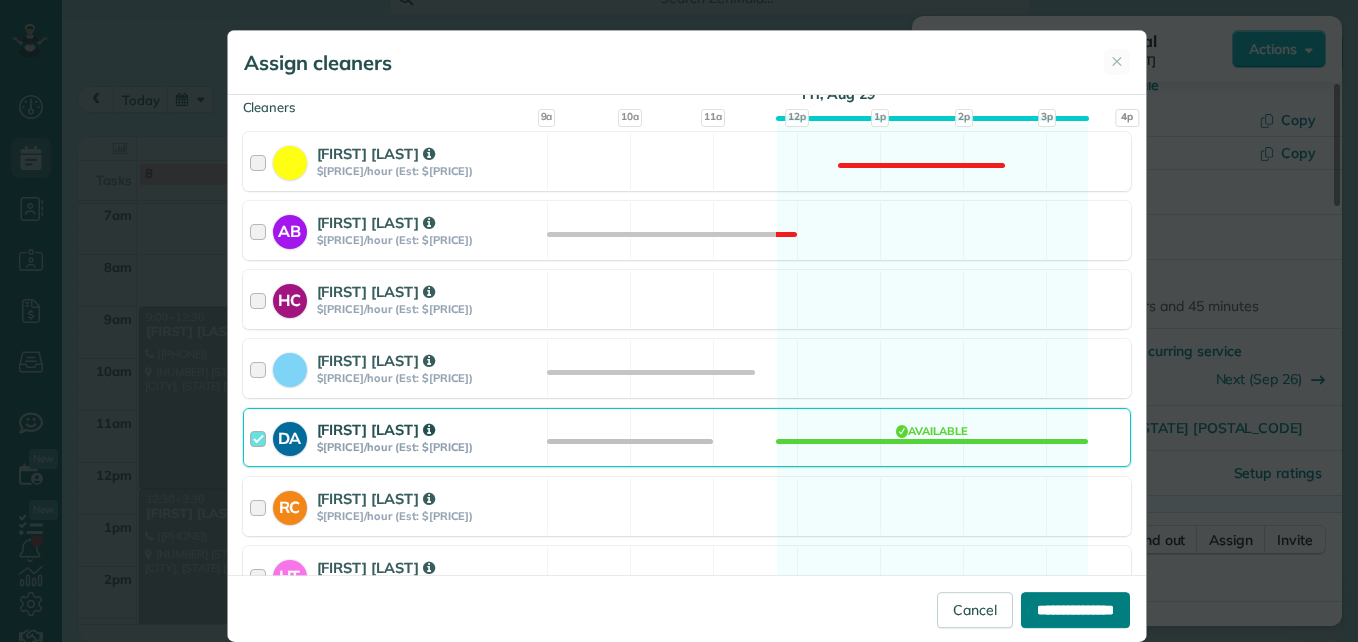 click on "**********" at bounding box center [1075, 610] 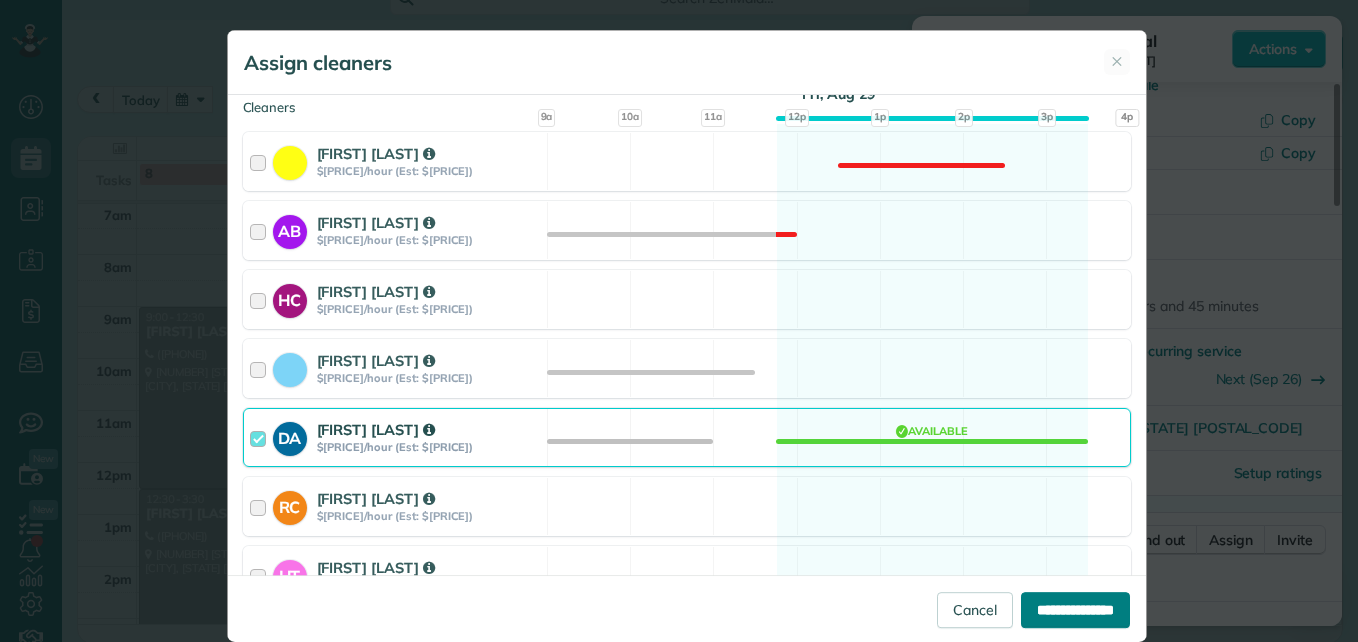 type on "**********" 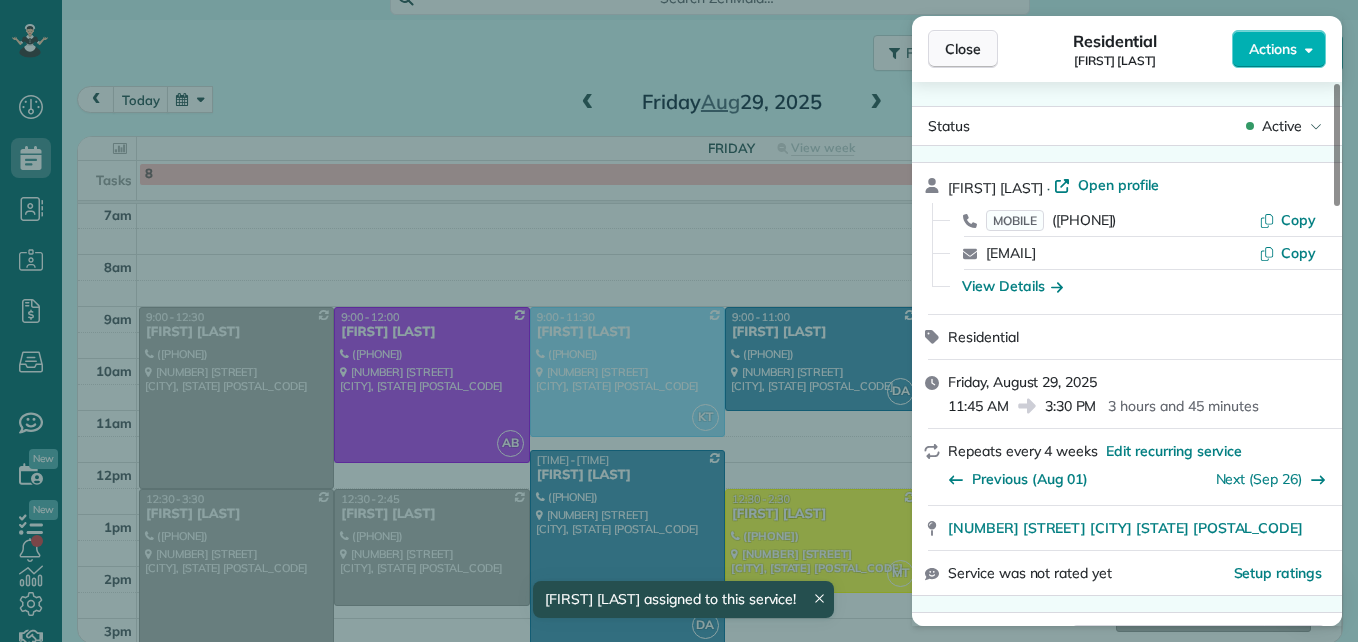 click on "Close" at bounding box center (963, 49) 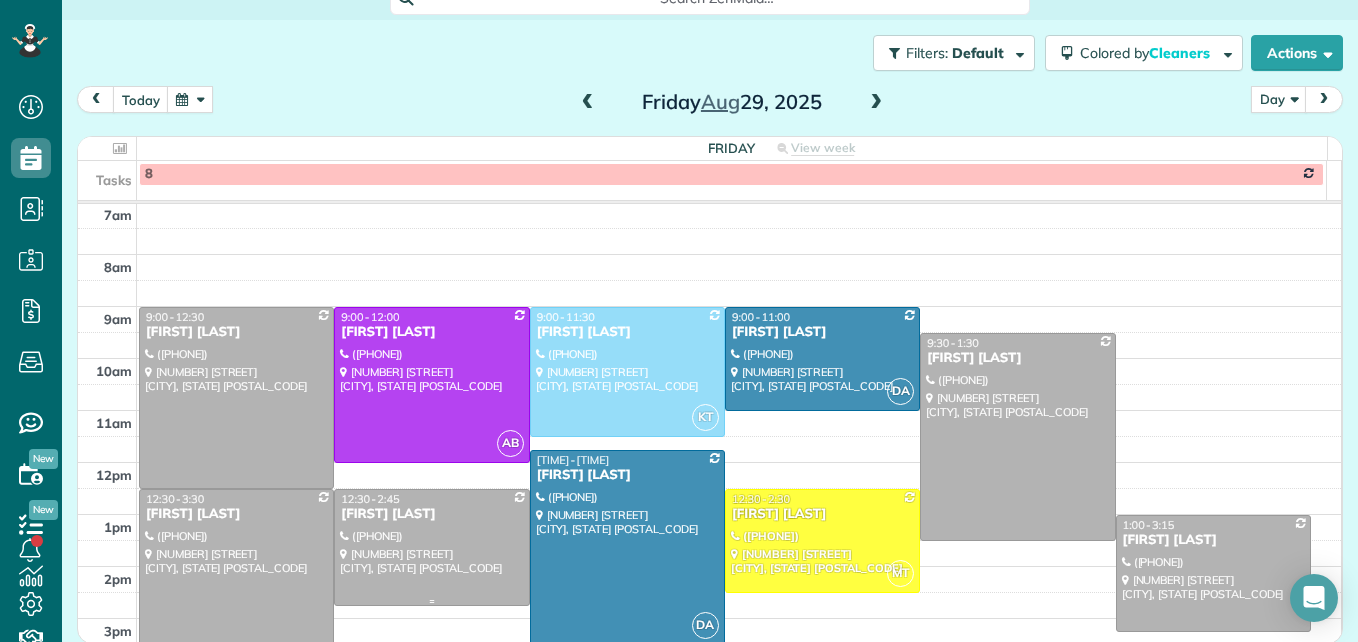 scroll, scrollTop: 309, scrollLeft: 0, axis: vertical 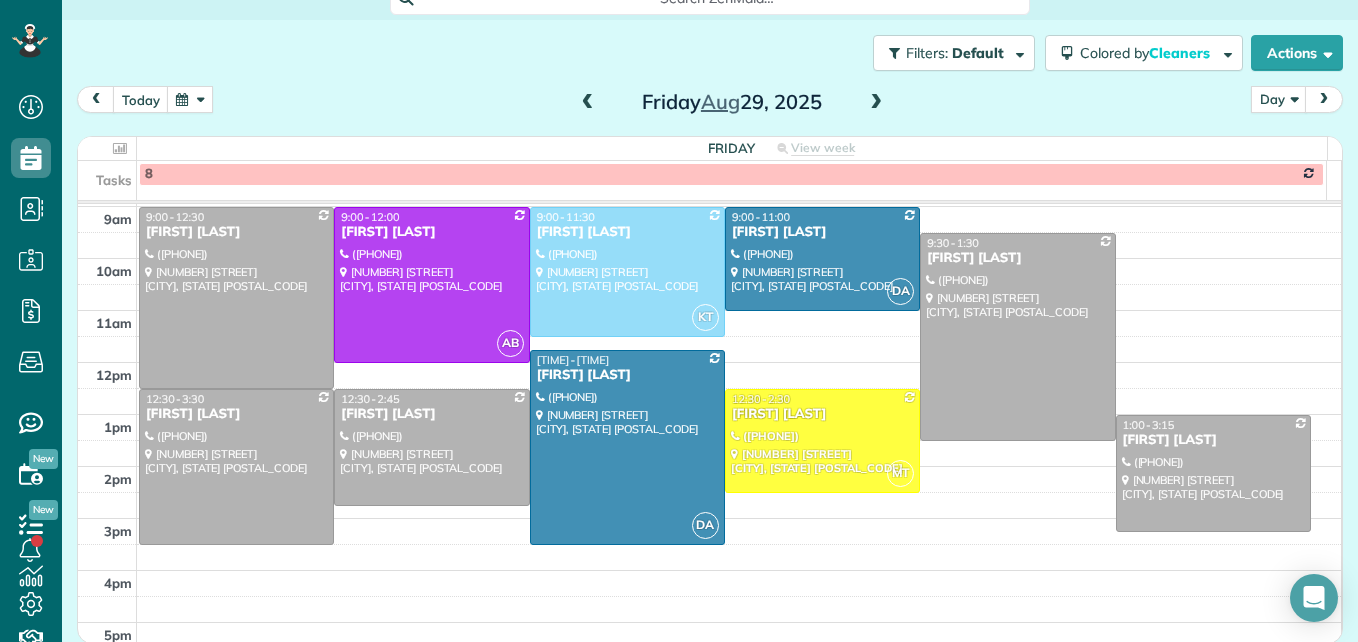 click at bounding box center (588, 103) 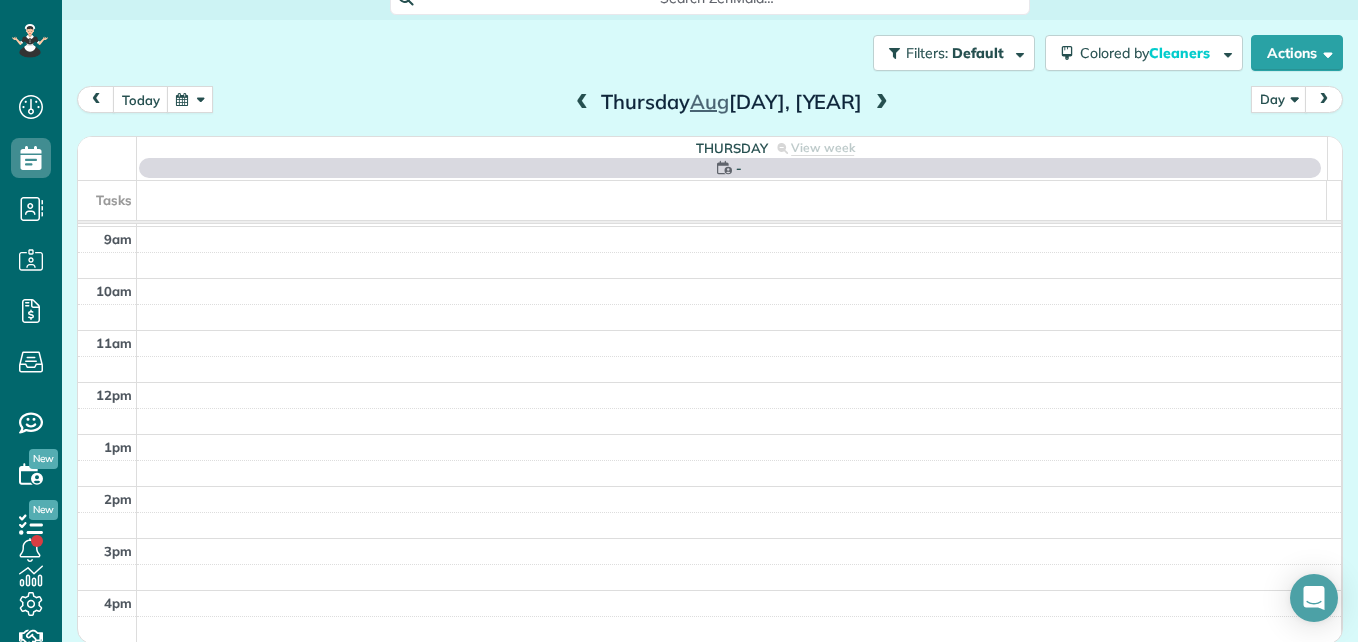 scroll, scrollTop: 209, scrollLeft: 0, axis: vertical 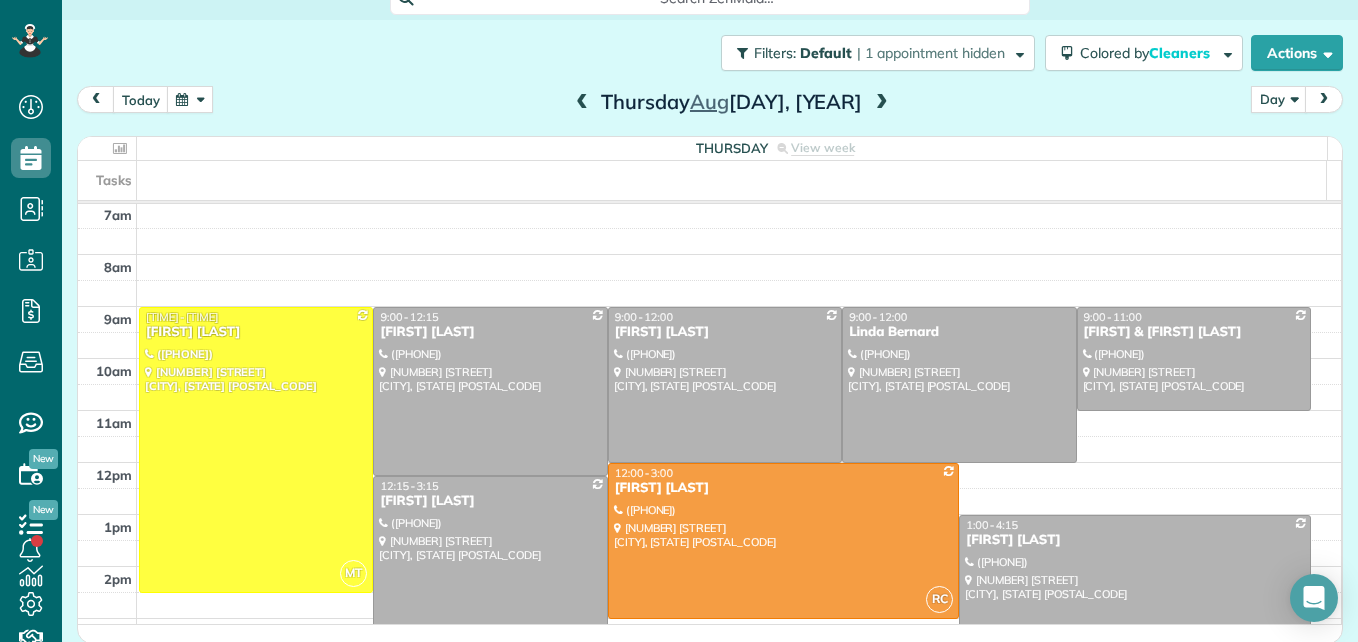 click at bounding box center [582, 103] 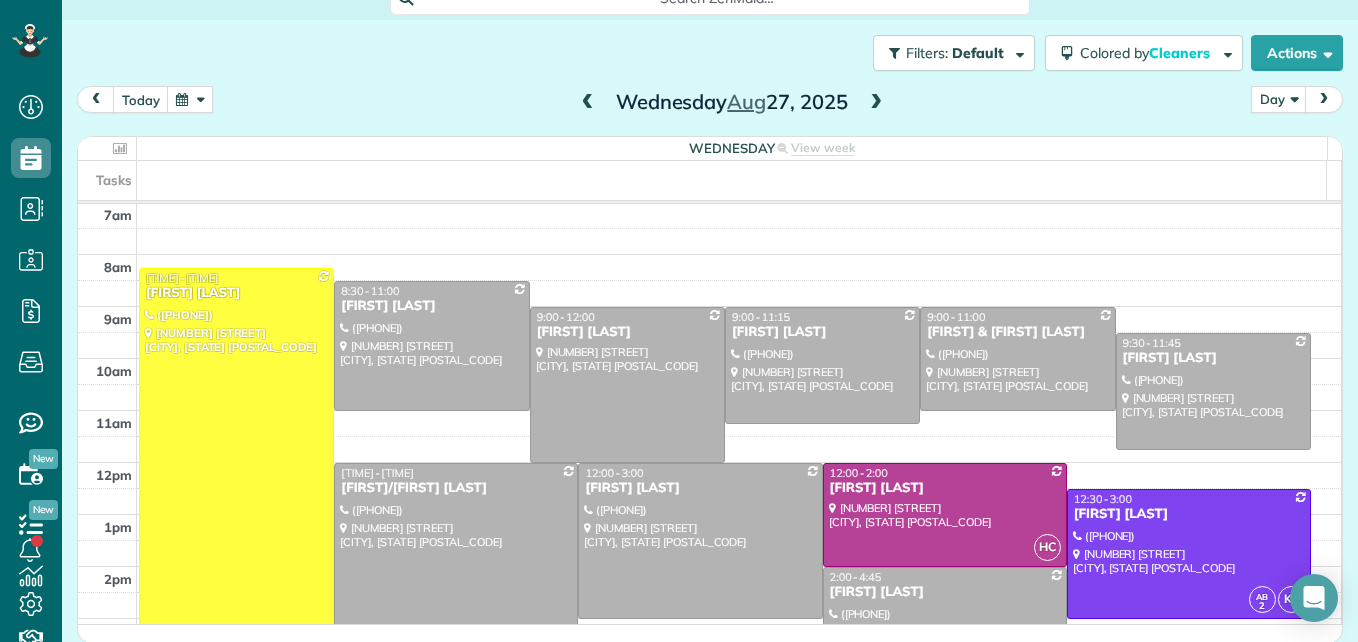 click at bounding box center [876, 103] 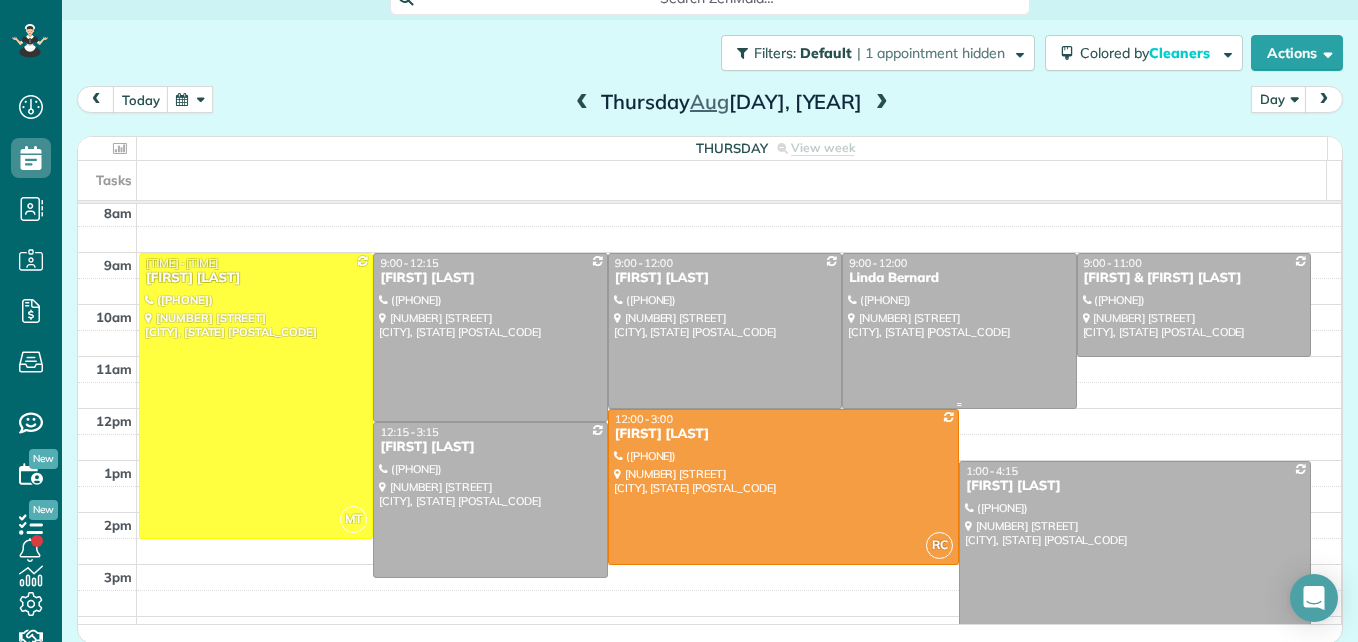 scroll, scrollTop: 309, scrollLeft: 0, axis: vertical 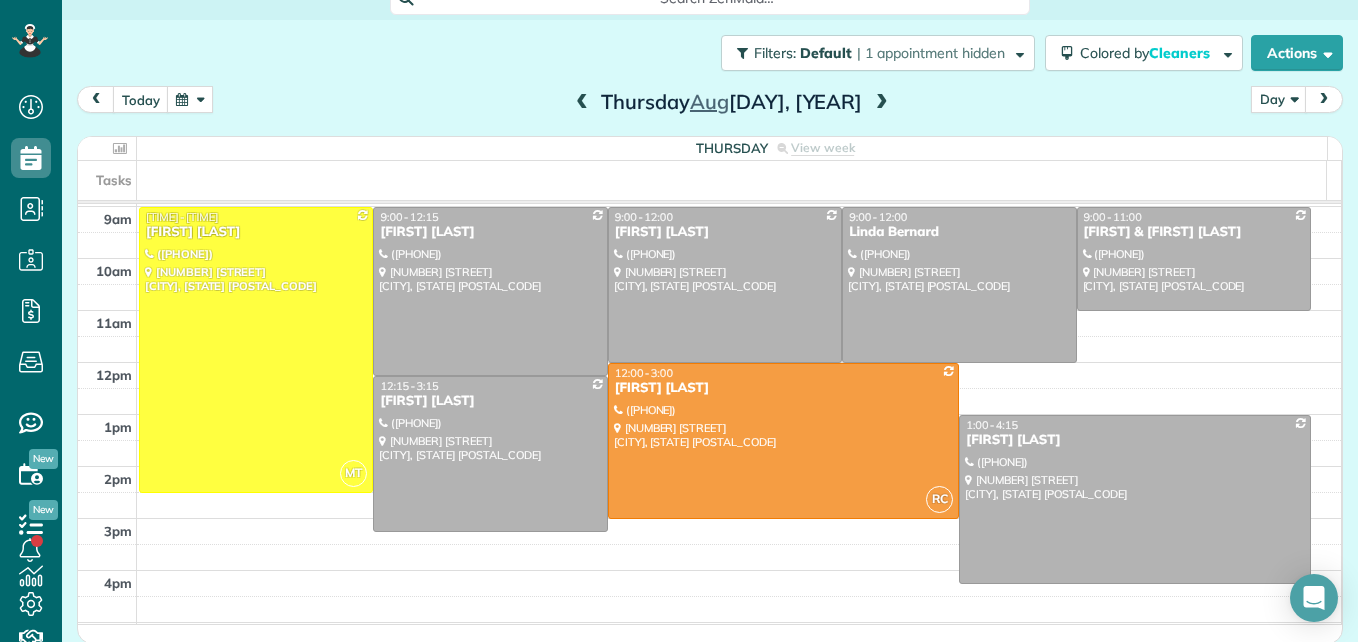 click at bounding box center [882, 103] 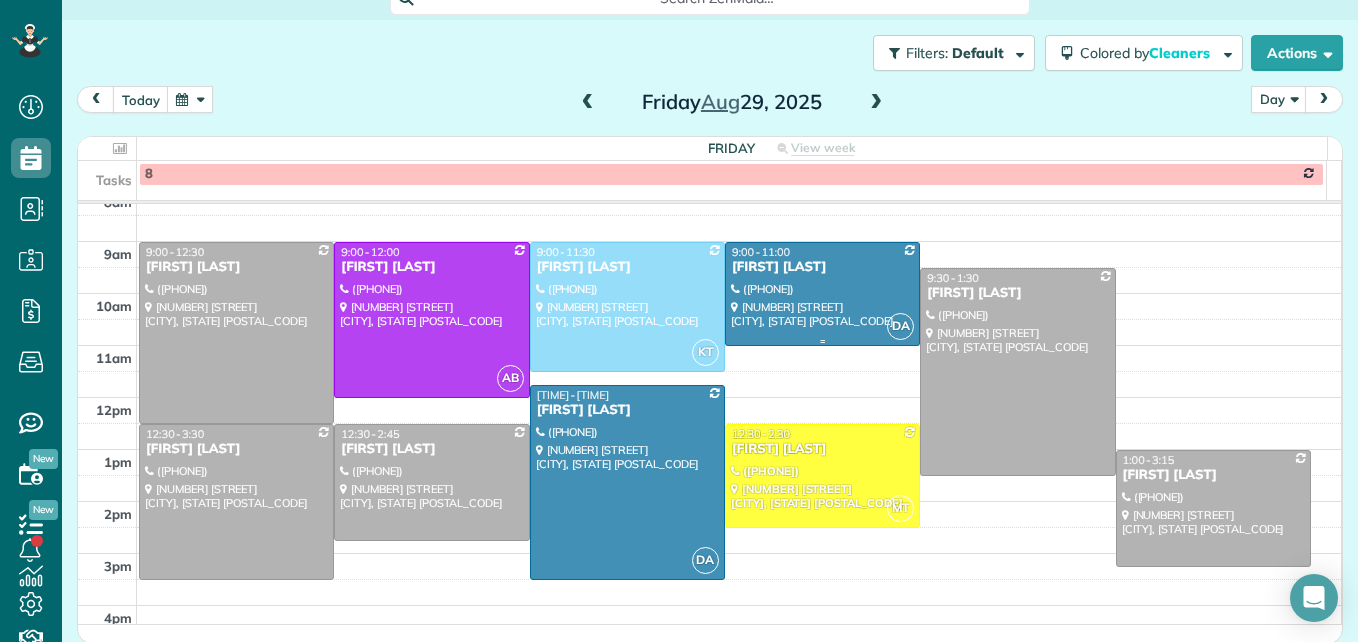 scroll, scrollTop: 309, scrollLeft: 0, axis: vertical 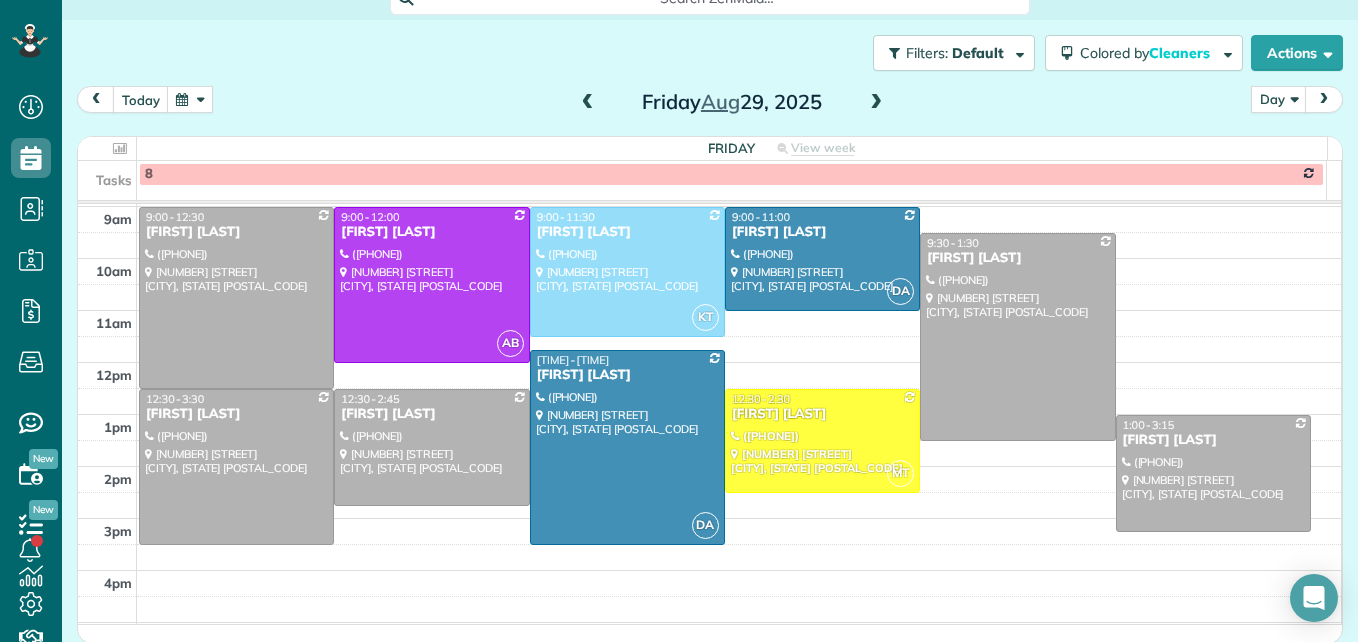 click at bounding box center [588, 103] 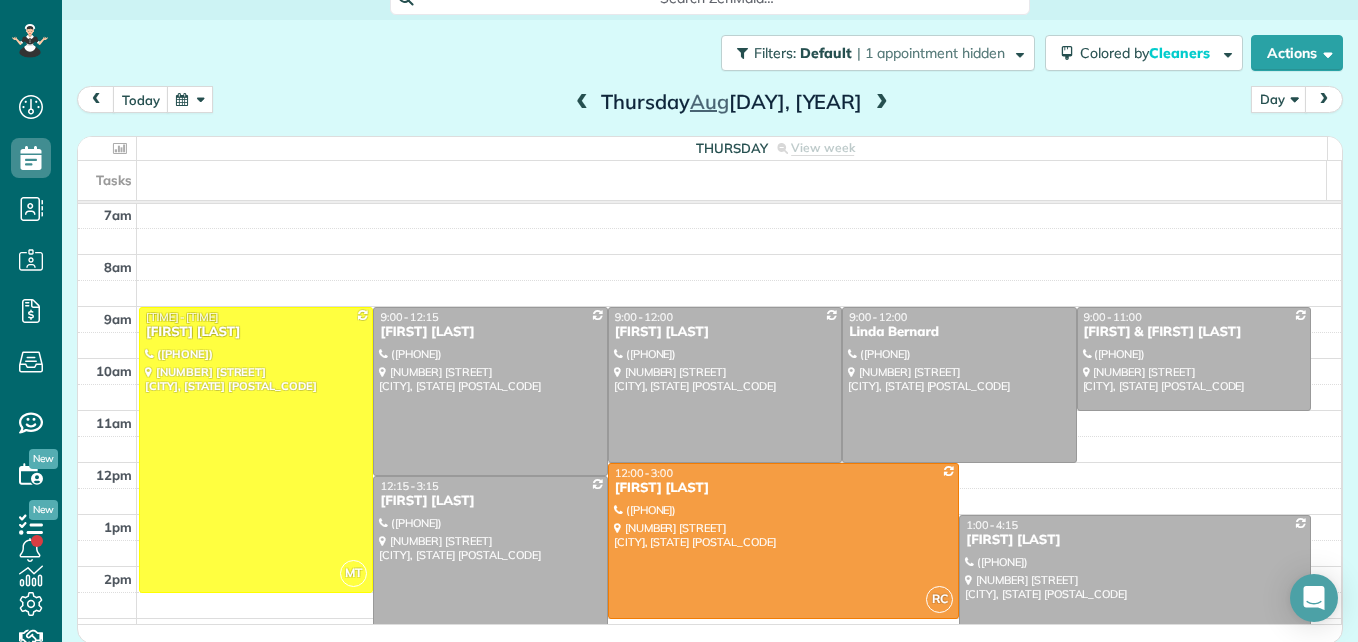 click at bounding box center (582, 103) 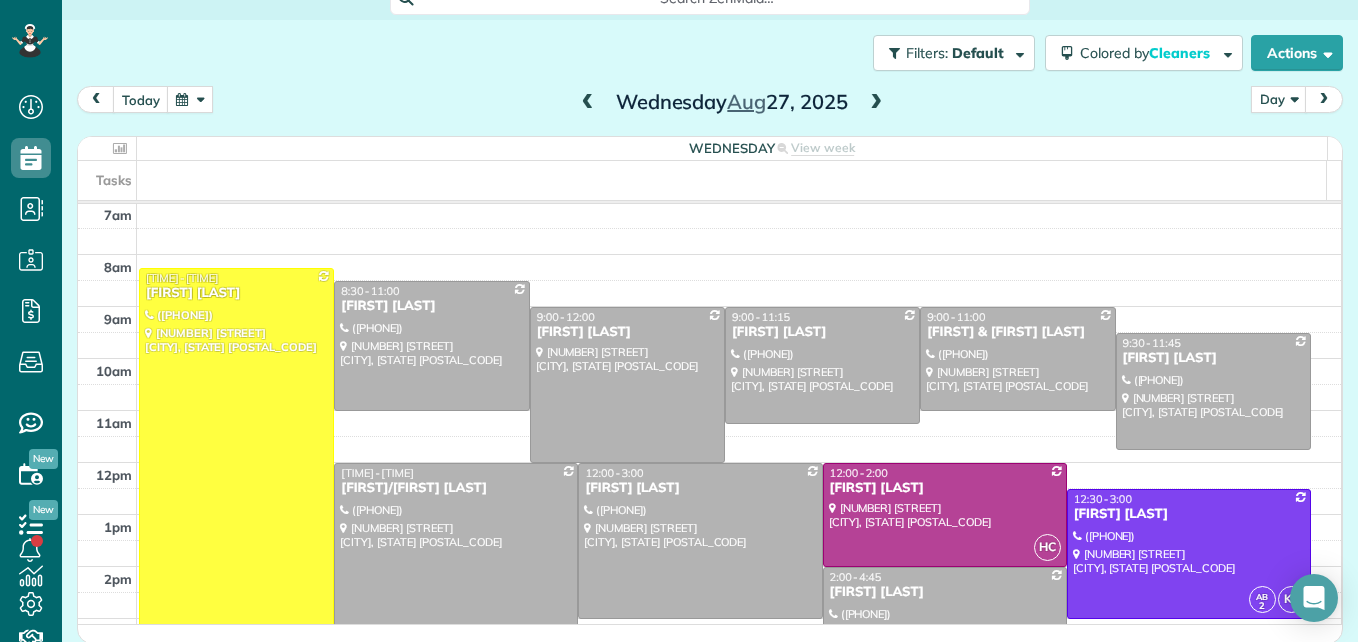 click at bounding box center (588, 103) 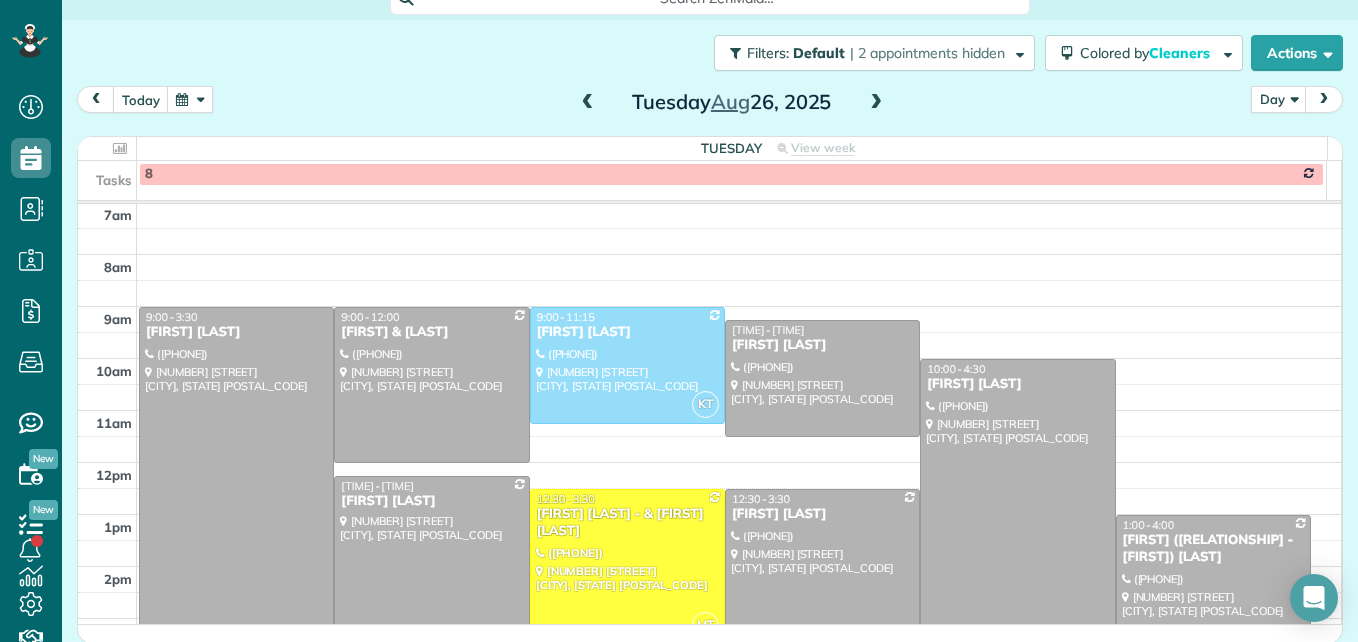 click at bounding box center [588, 103] 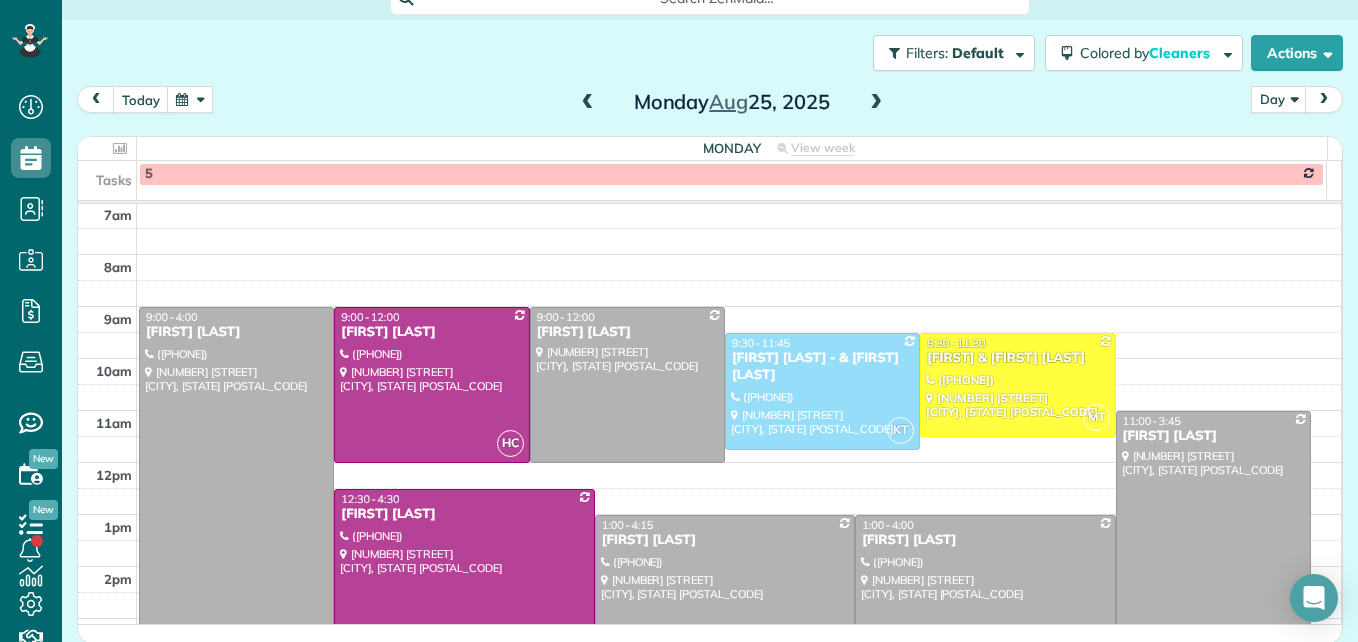 click at bounding box center (876, 103) 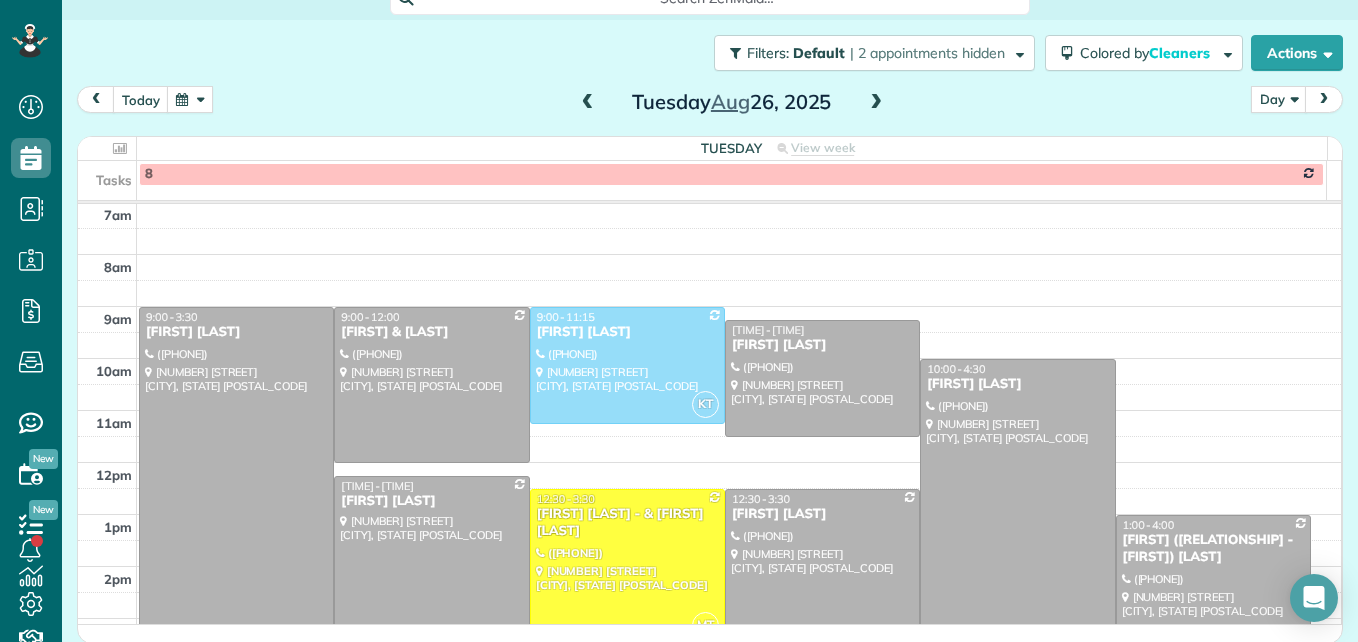 click at bounding box center (876, 103) 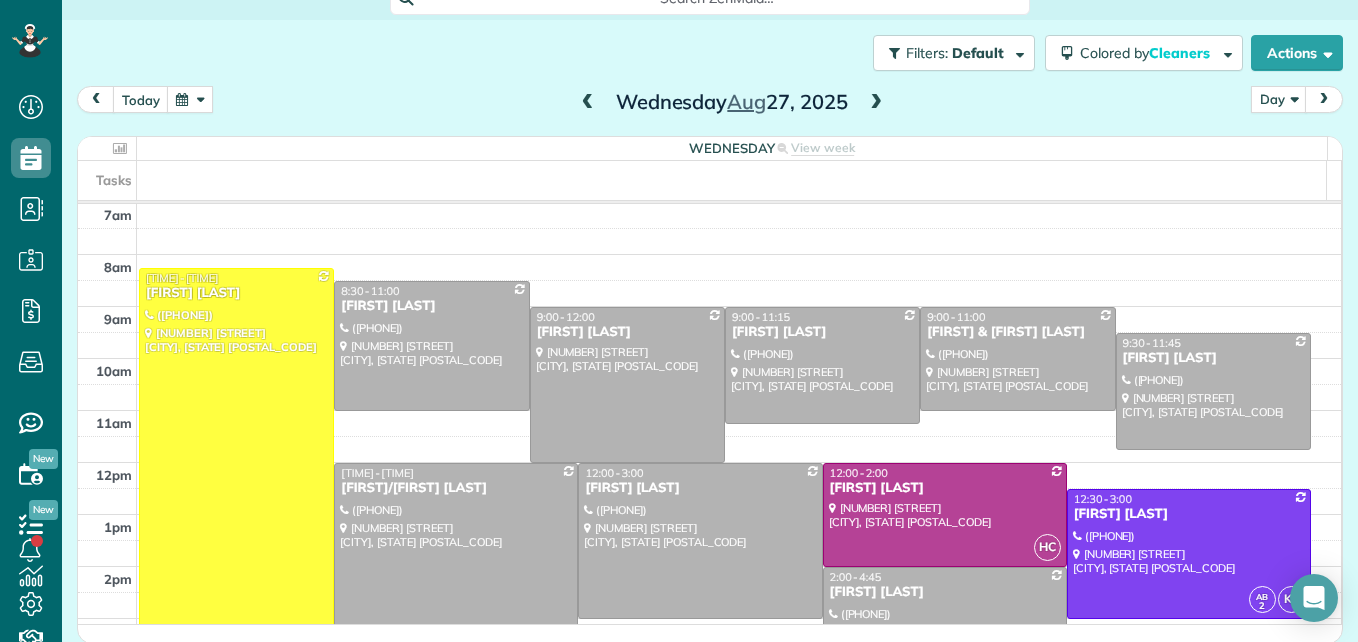 click at bounding box center [876, 103] 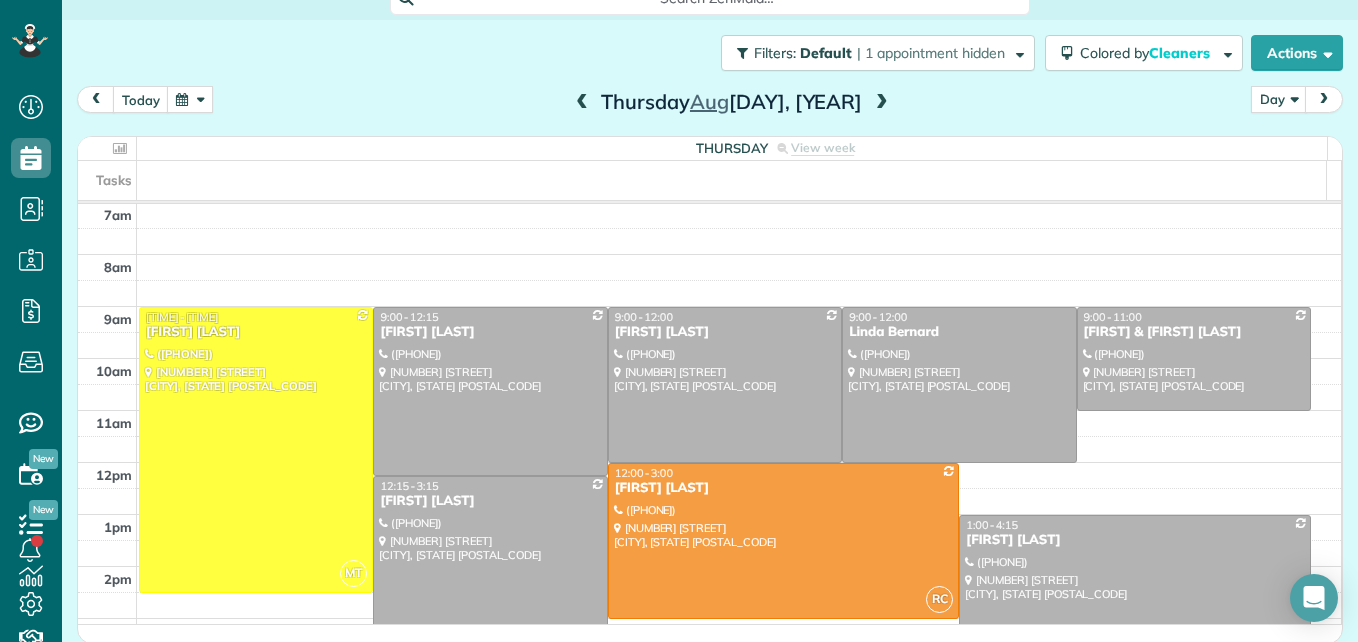 click at bounding box center (882, 103) 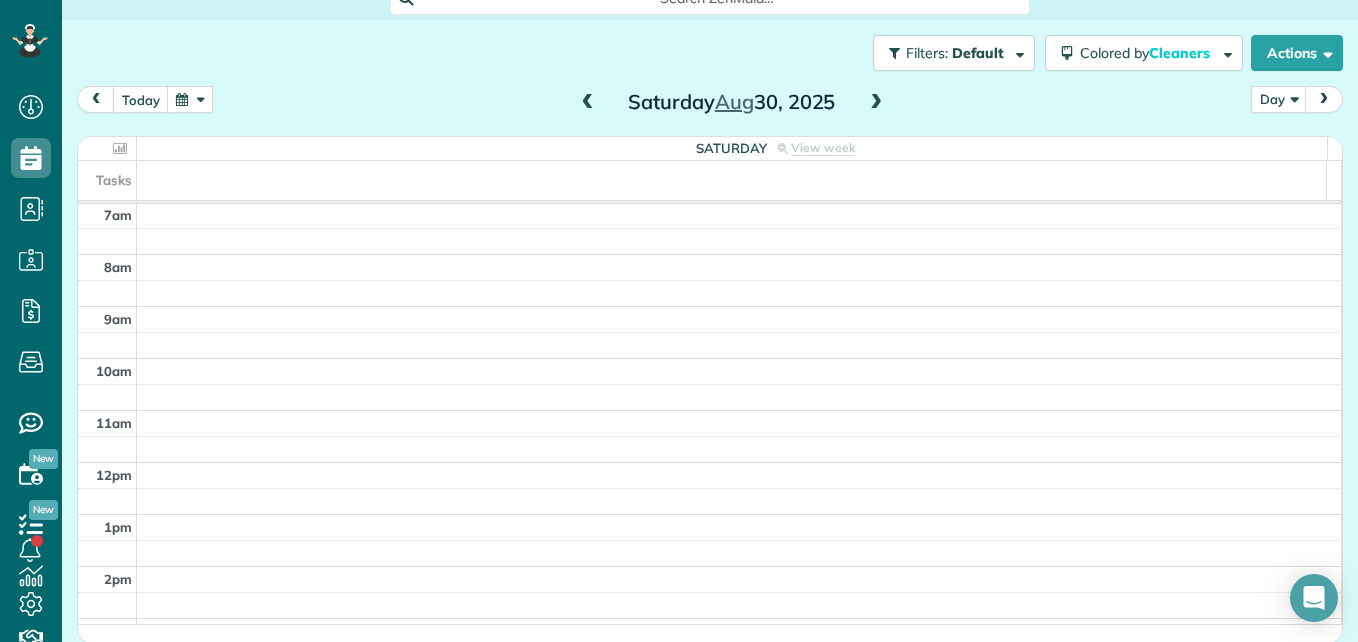 click at bounding box center (876, 103) 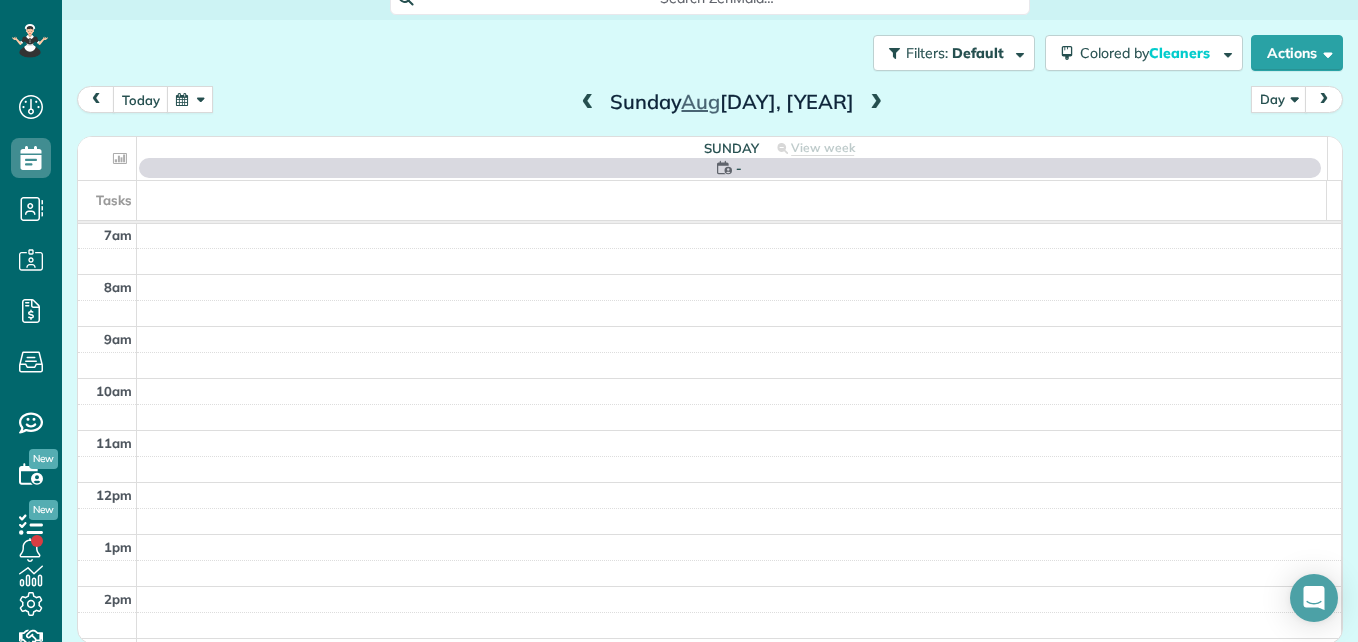 click at bounding box center [876, 103] 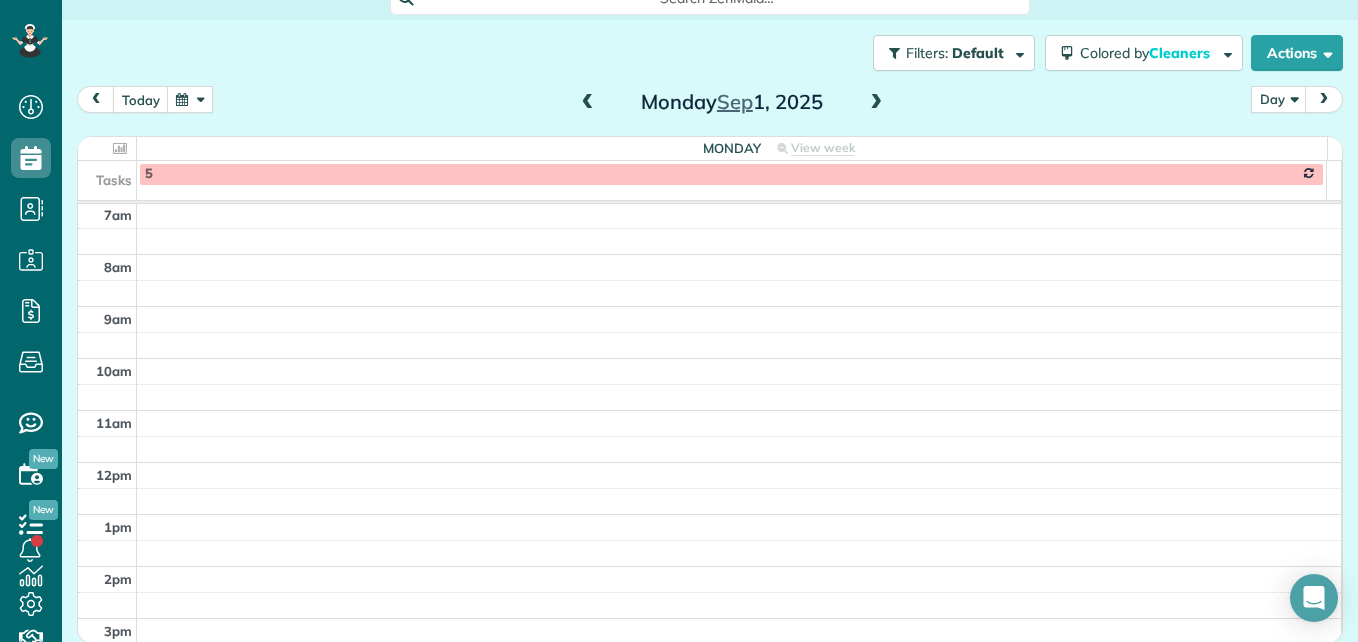 click at bounding box center (876, 103) 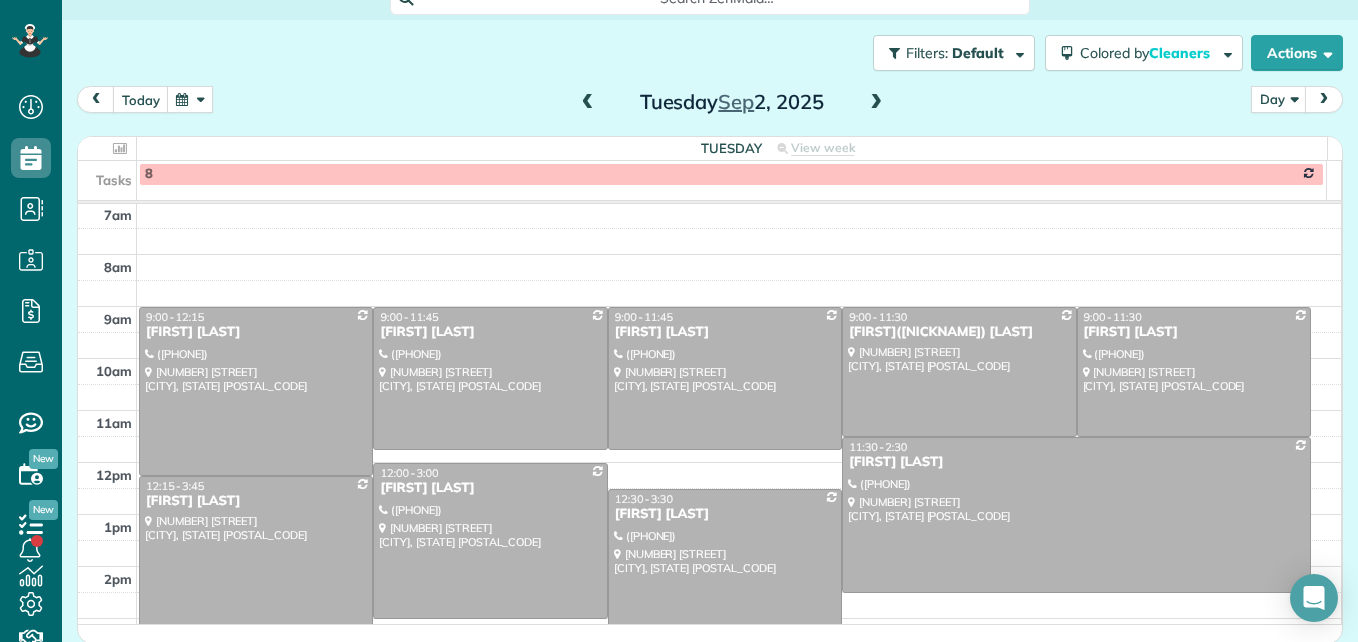 click at bounding box center (876, 103) 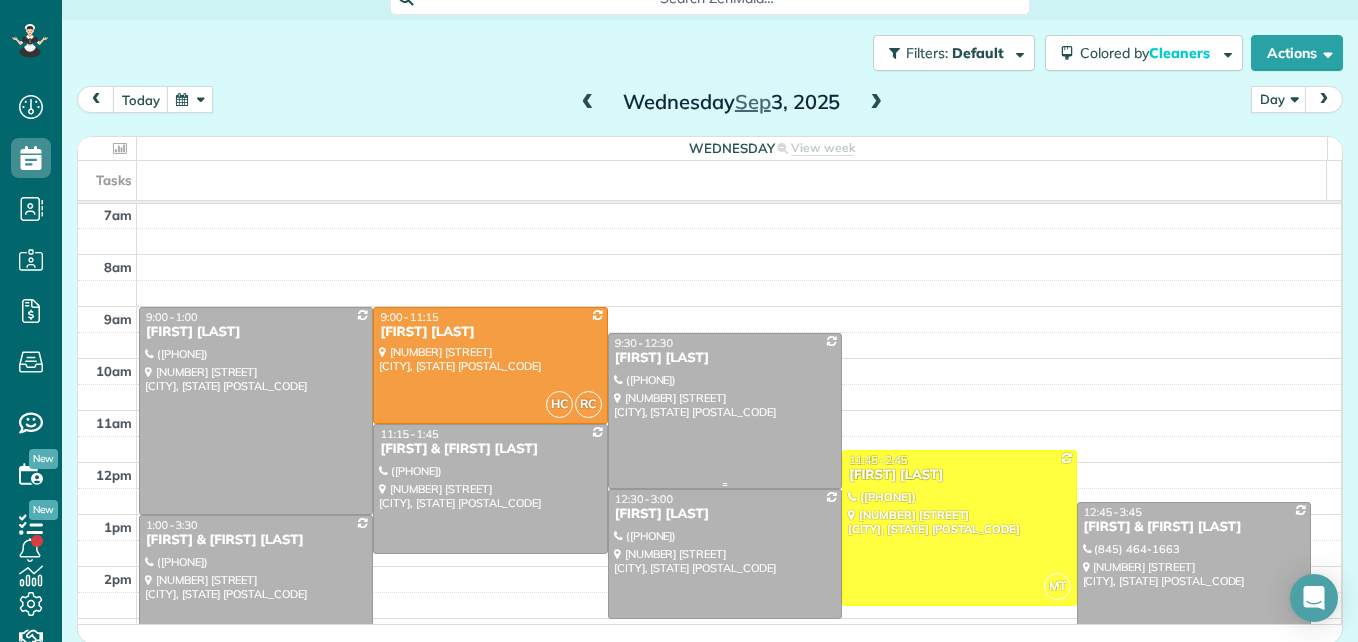 click at bounding box center [725, 411] 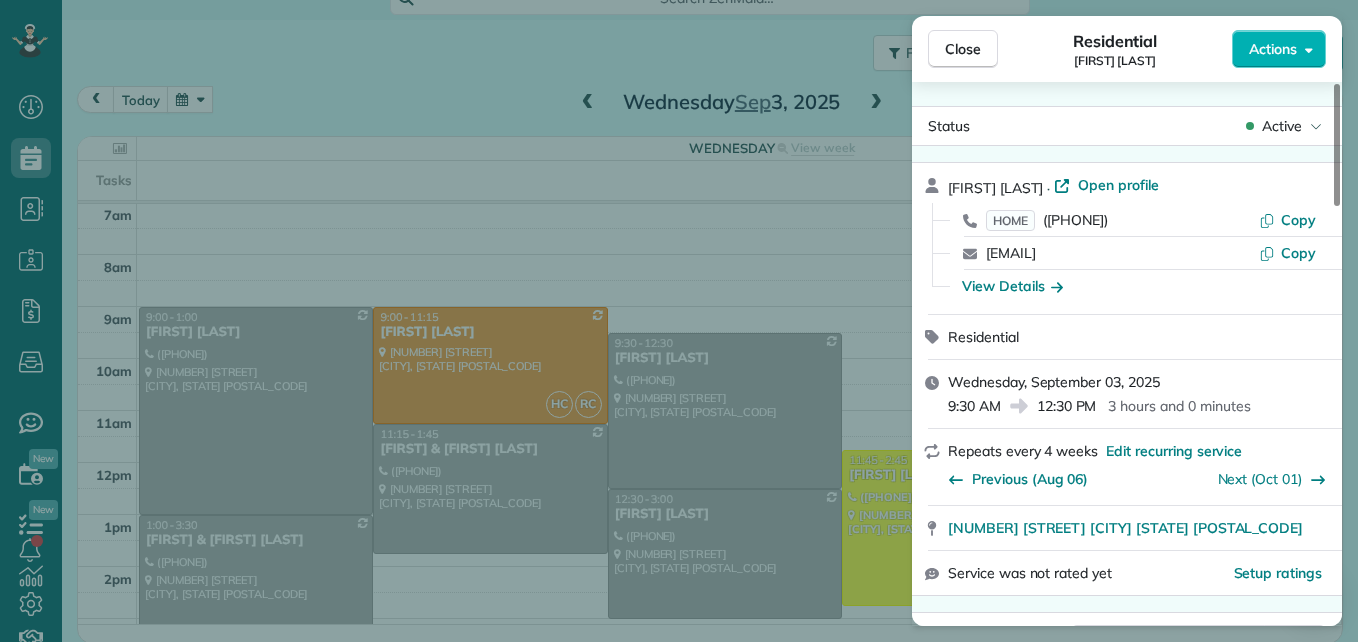 scroll, scrollTop: 200, scrollLeft: 0, axis: vertical 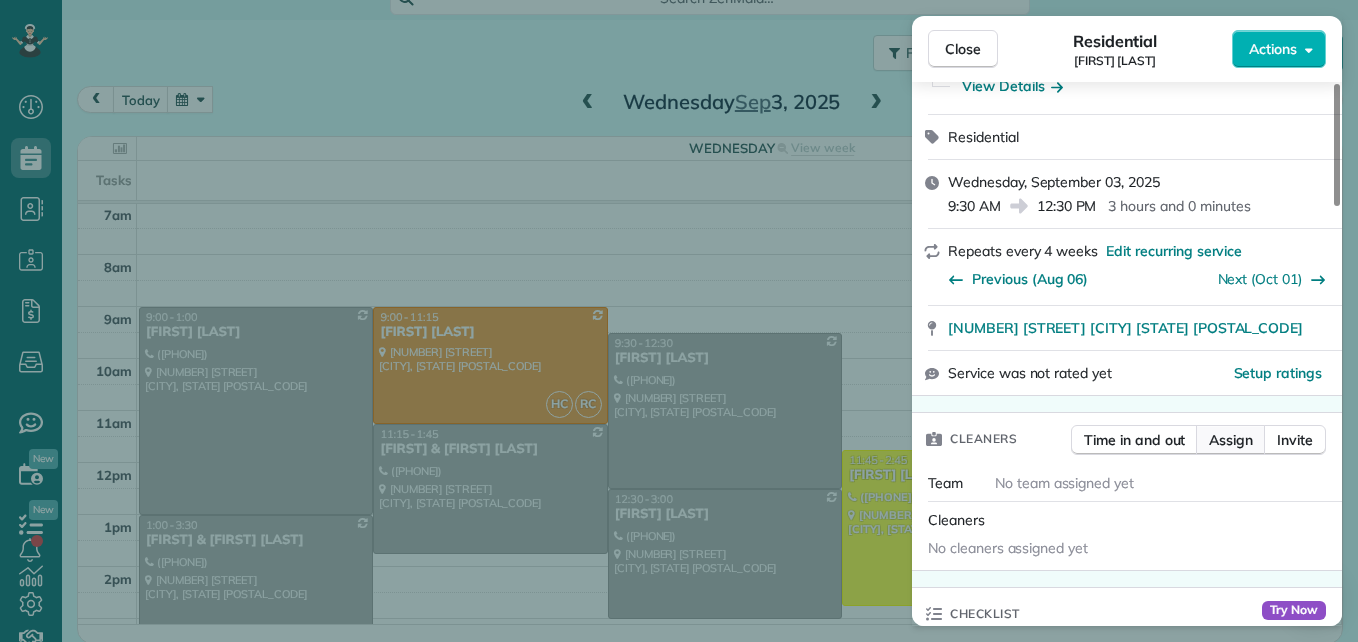 click on "Assign" at bounding box center [1231, 440] 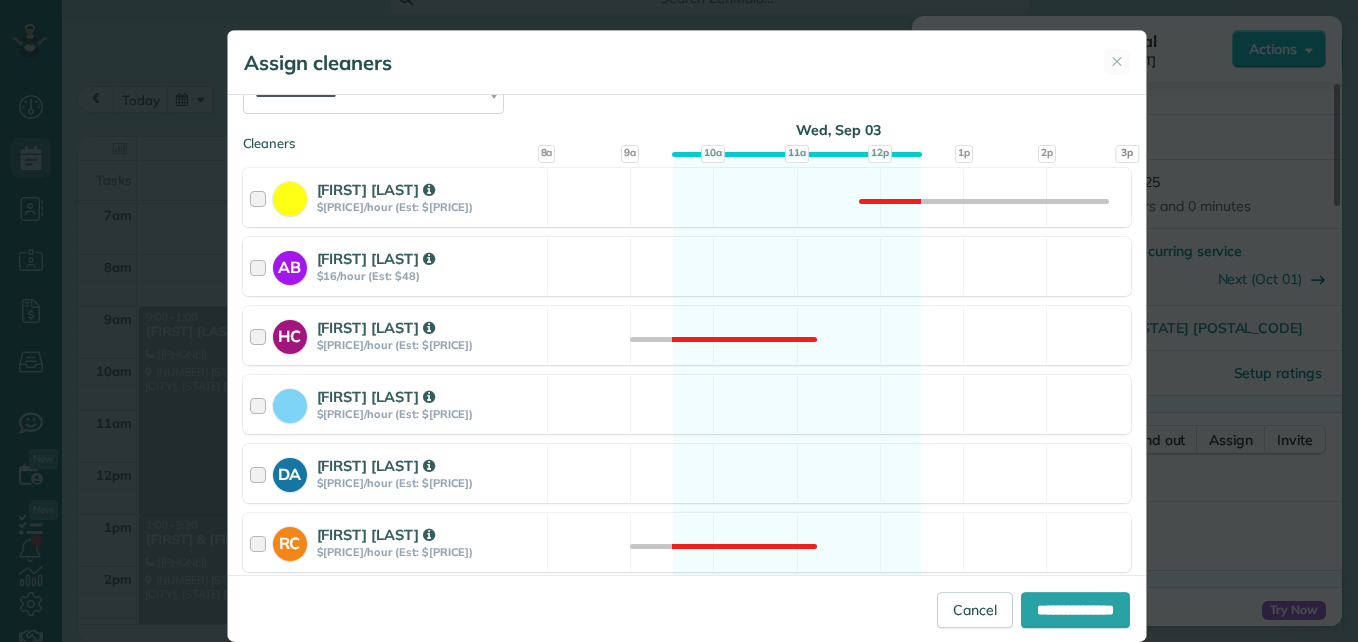 scroll, scrollTop: 300, scrollLeft: 0, axis: vertical 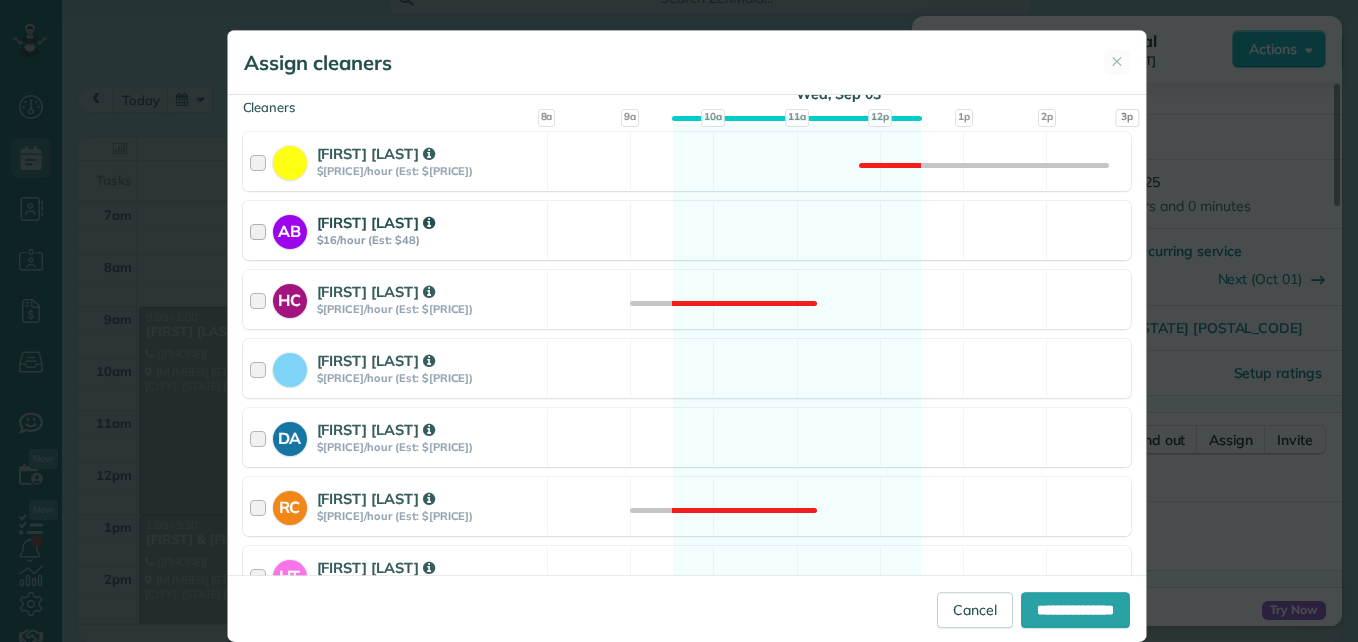 click on "[FIRST] [LAST]
[FIRST] [LAST]
$[PRICE]/hour (Est: $[PRICE])" at bounding box center (395, 230) 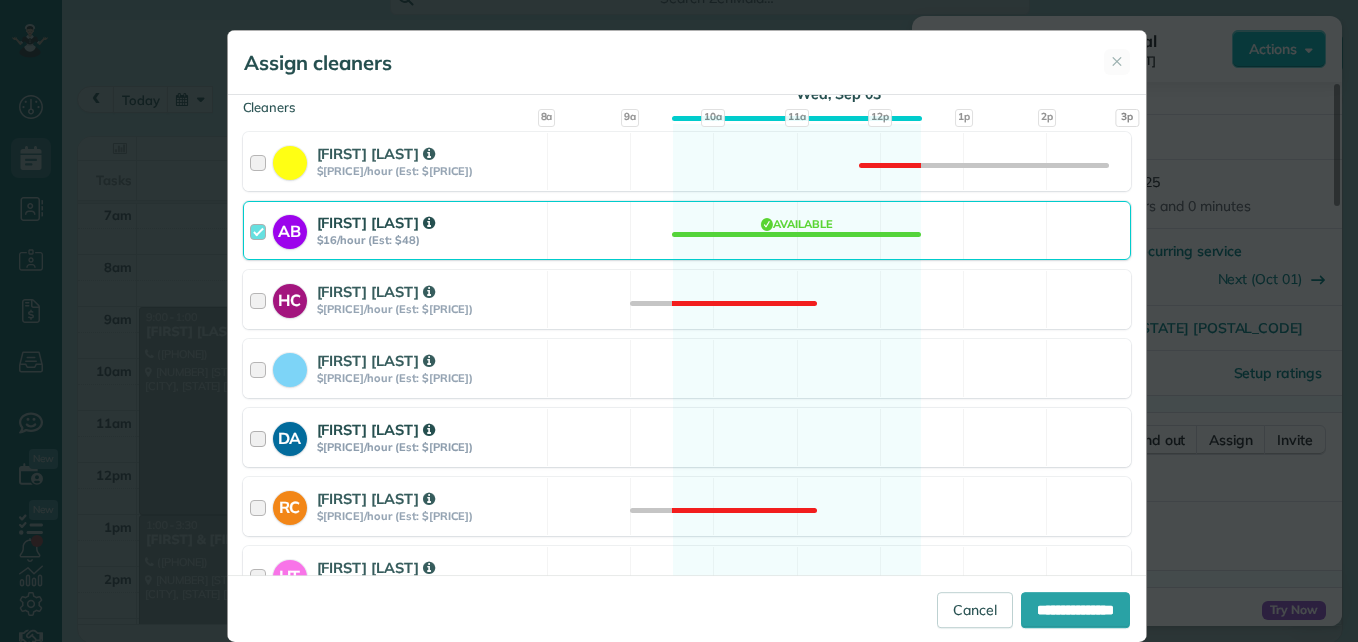 click at bounding box center [261, 437] 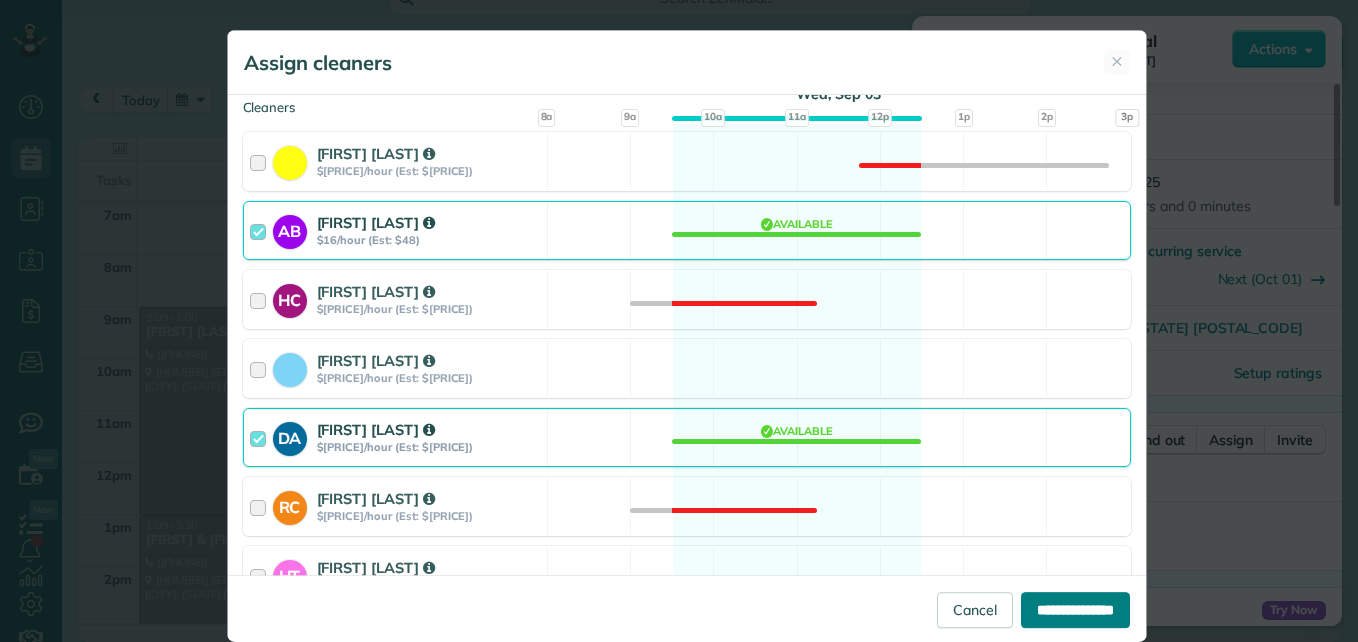 click on "**********" at bounding box center (1075, 610) 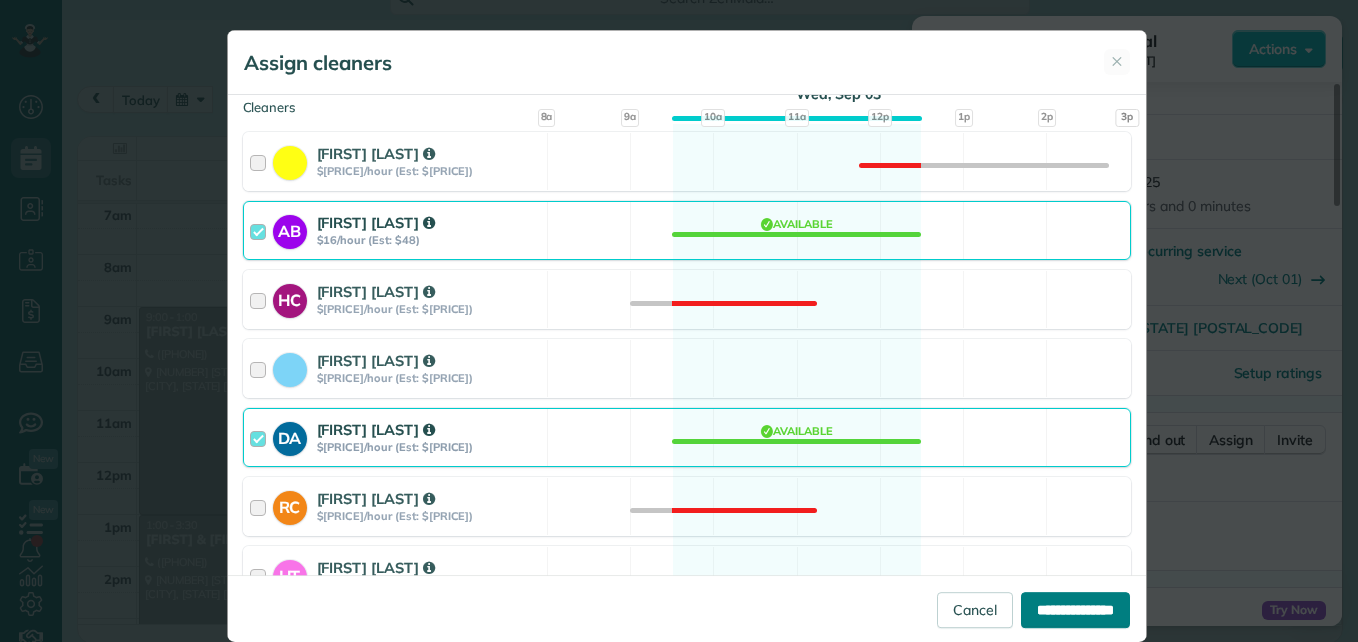 type on "**********" 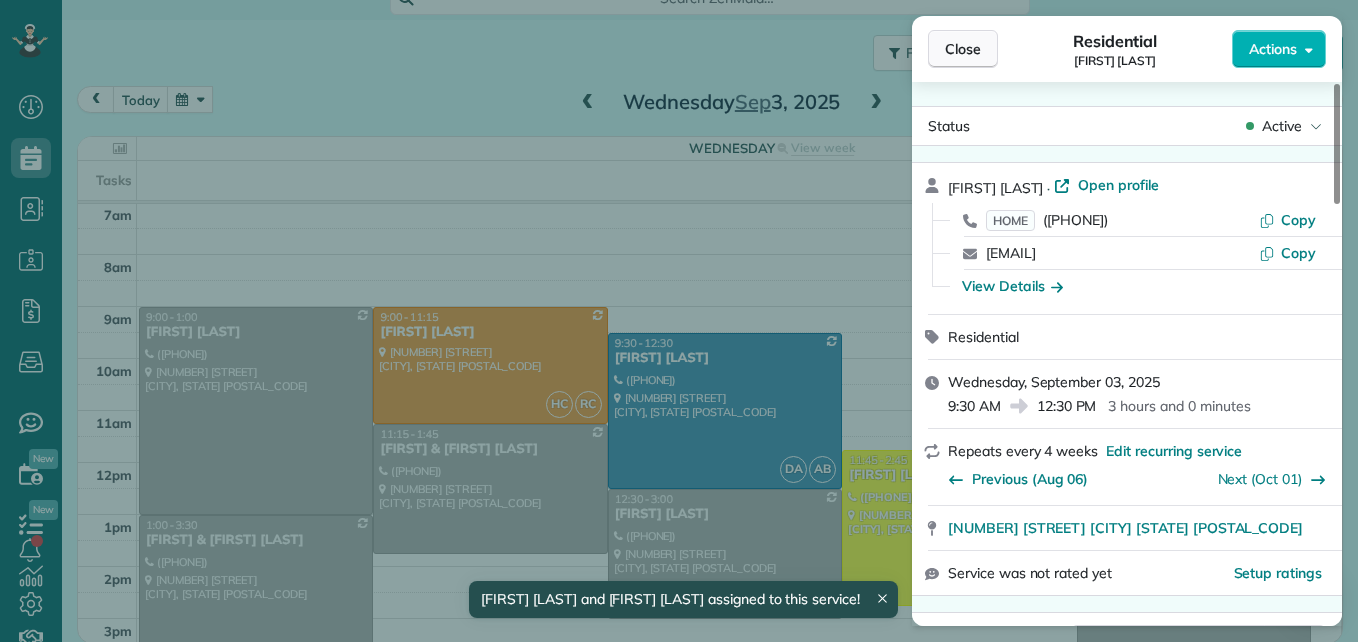 click on "Close" at bounding box center (963, 49) 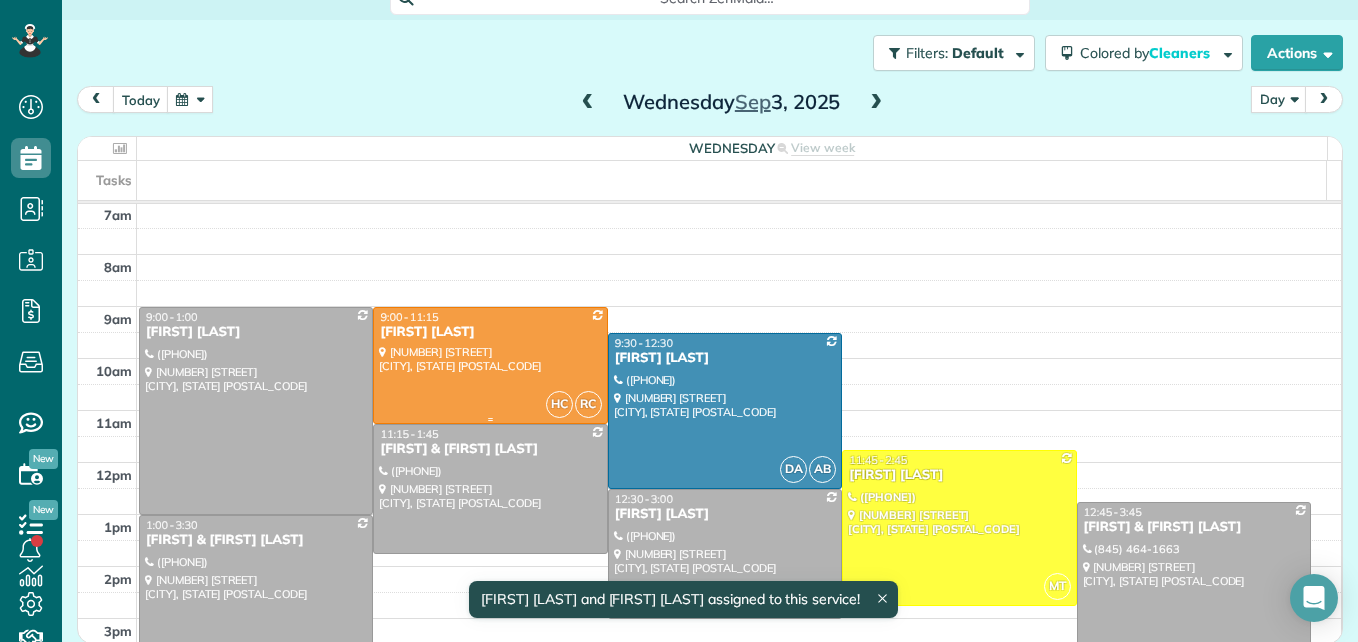 click at bounding box center [490, 365] 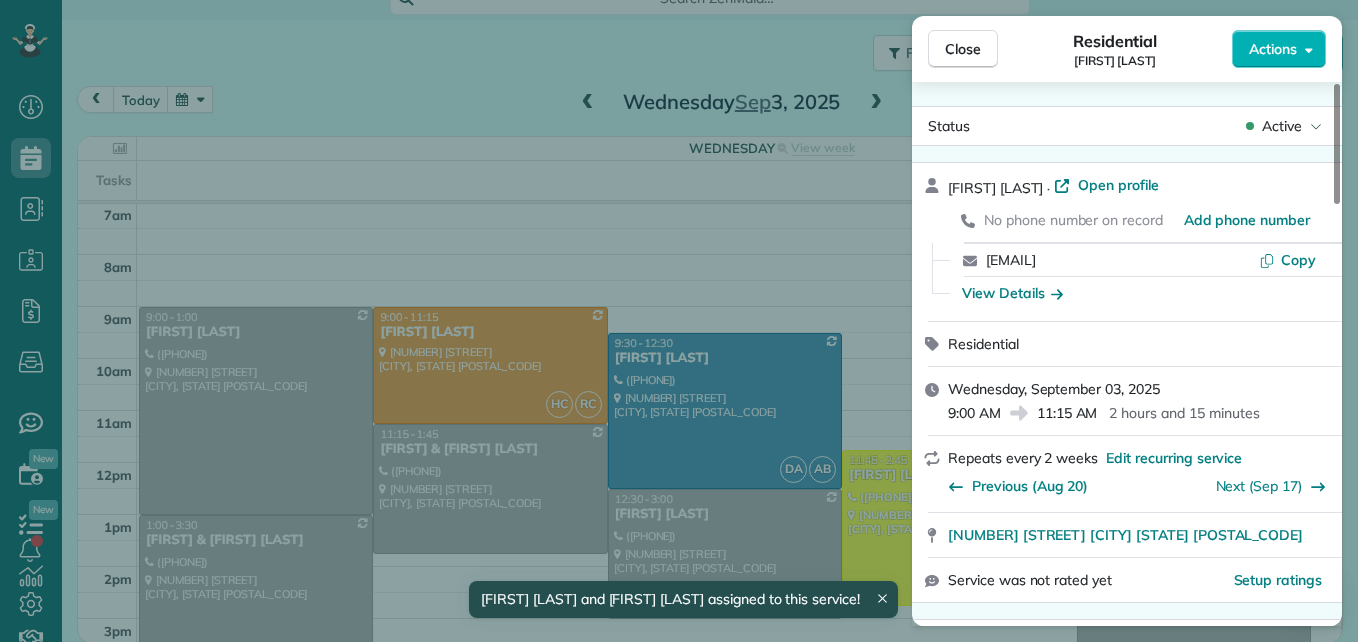 scroll, scrollTop: 100, scrollLeft: 0, axis: vertical 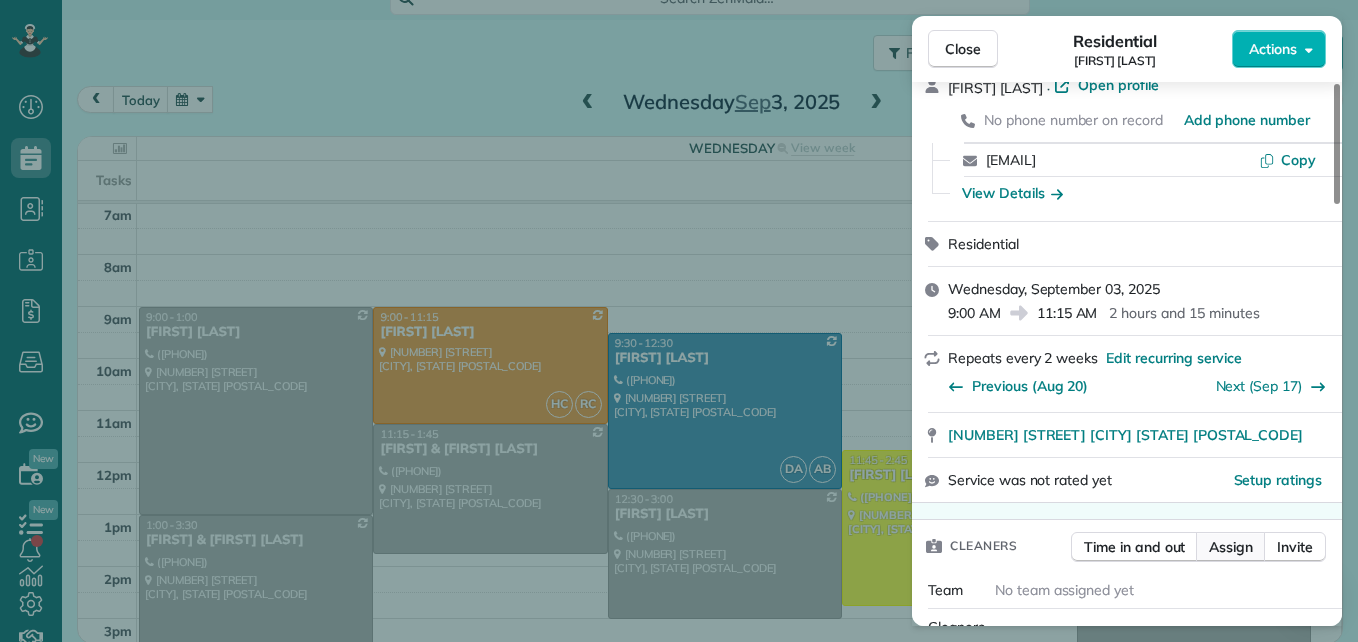 click on "Assign" at bounding box center (1231, 547) 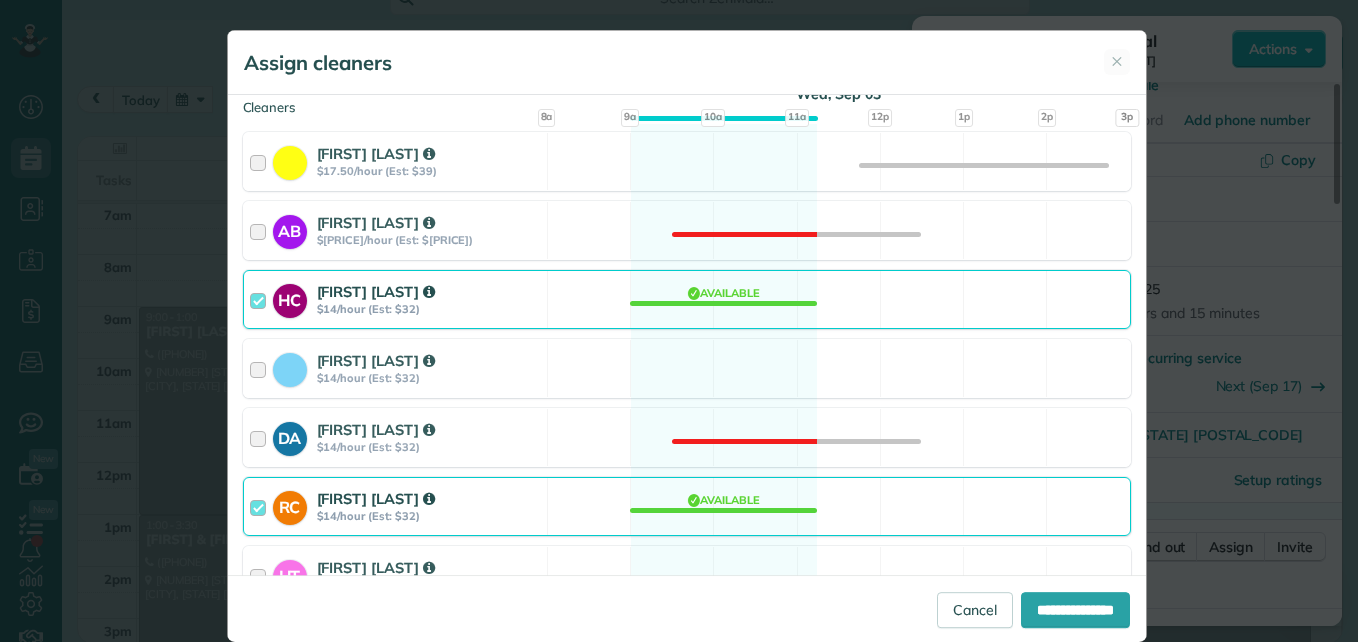scroll, scrollTop: 400, scrollLeft: 0, axis: vertical 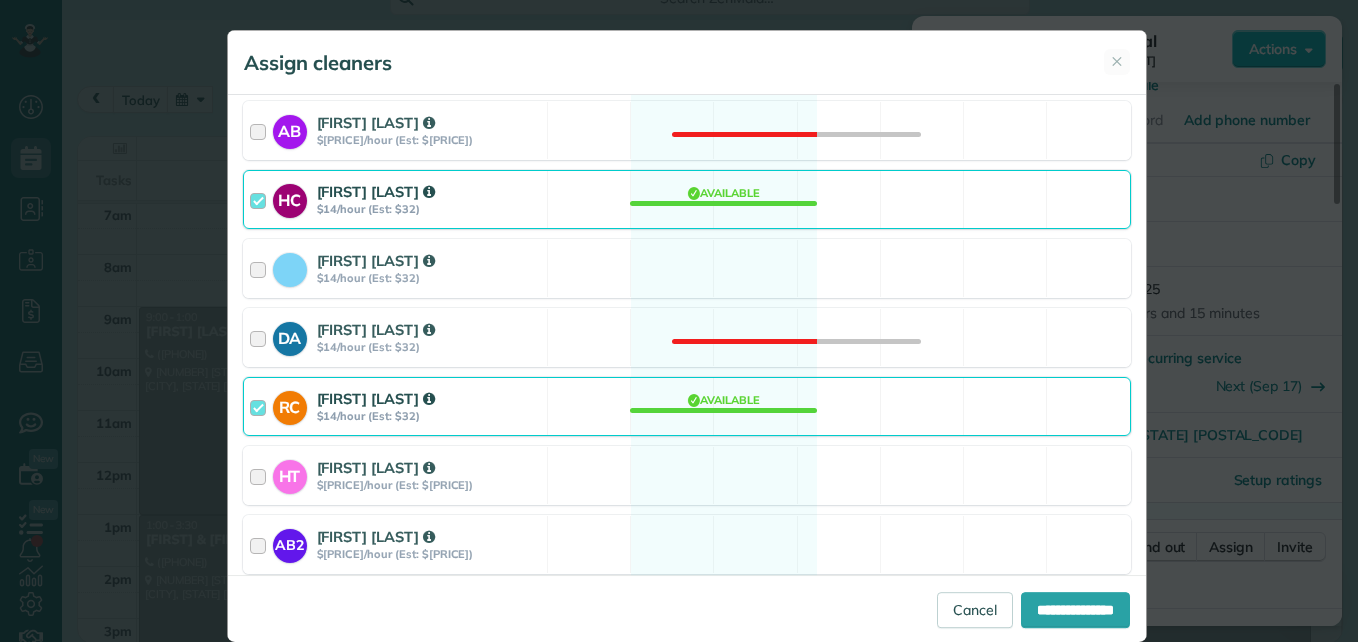click at bounding box center [261, 199] 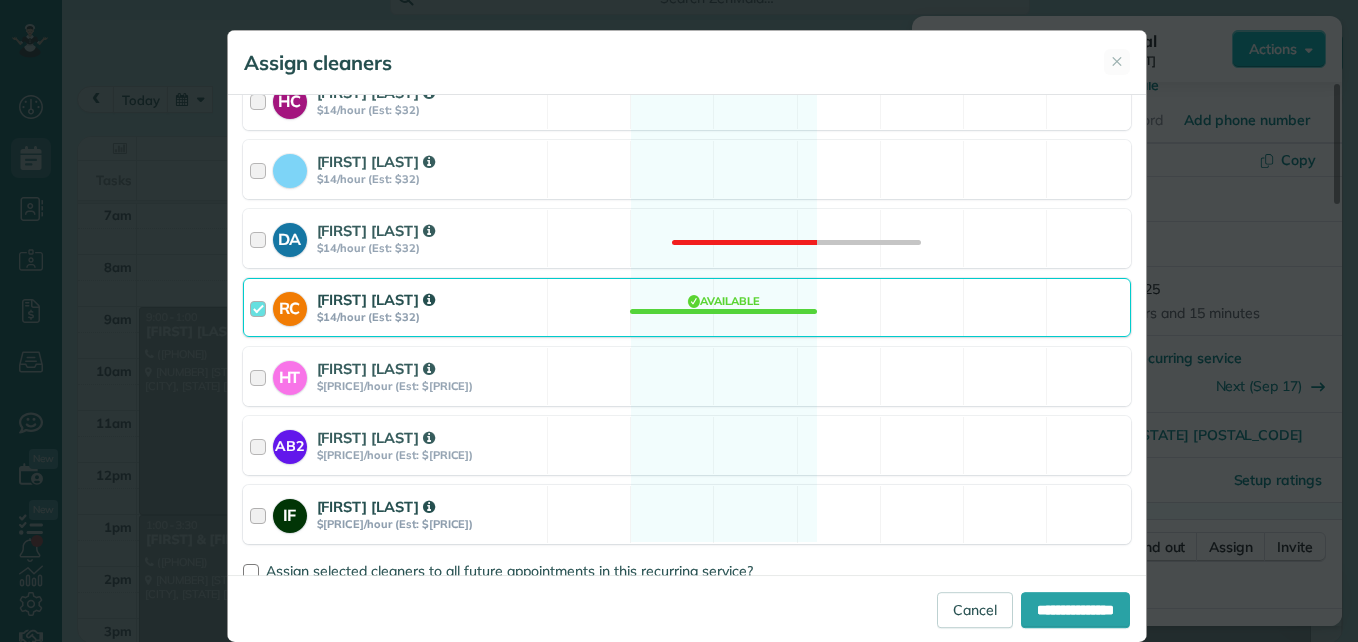 scroll, scrollTop: 500, scrollLeft: 0, axis: vertical 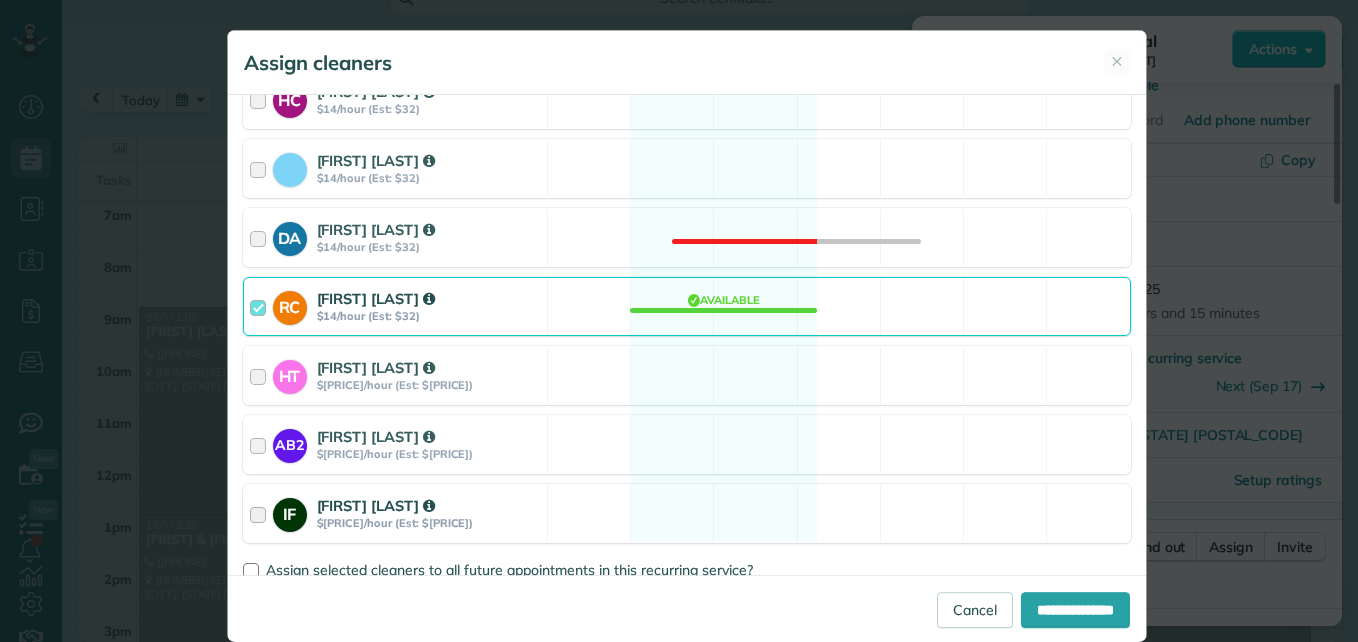 click at bounding box center [261, 513] 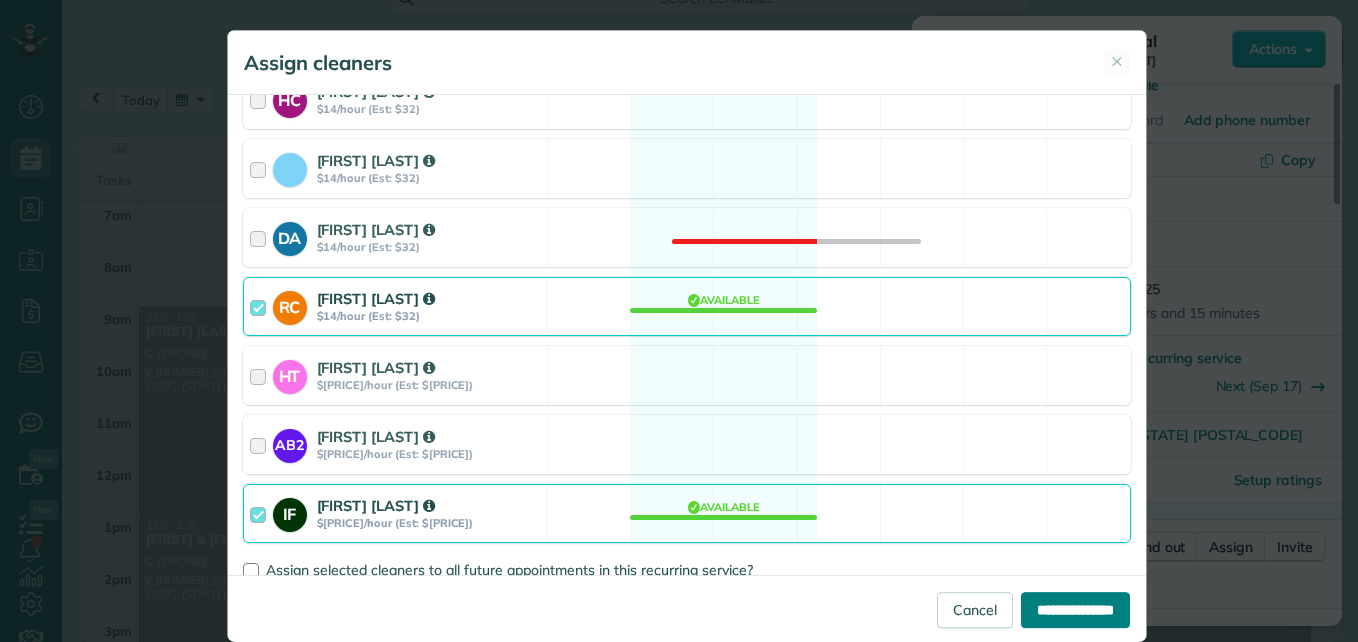 click on "**********" at bounding box center [1075, 610] 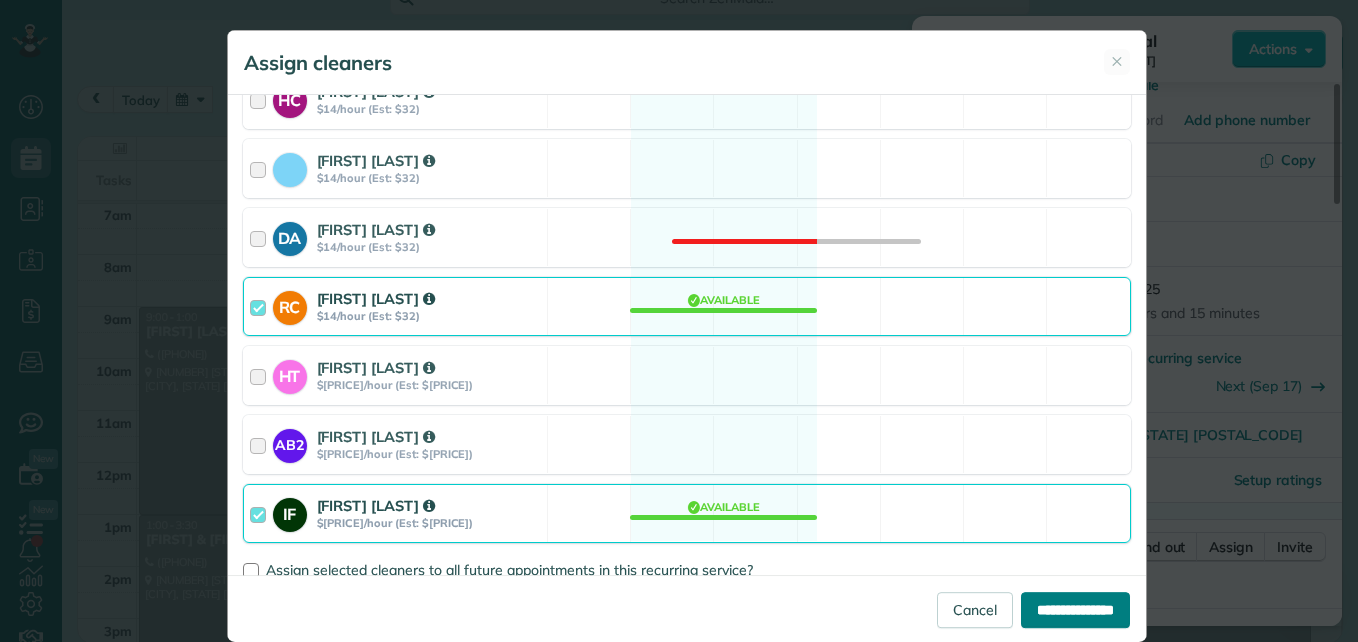 type on "**********" 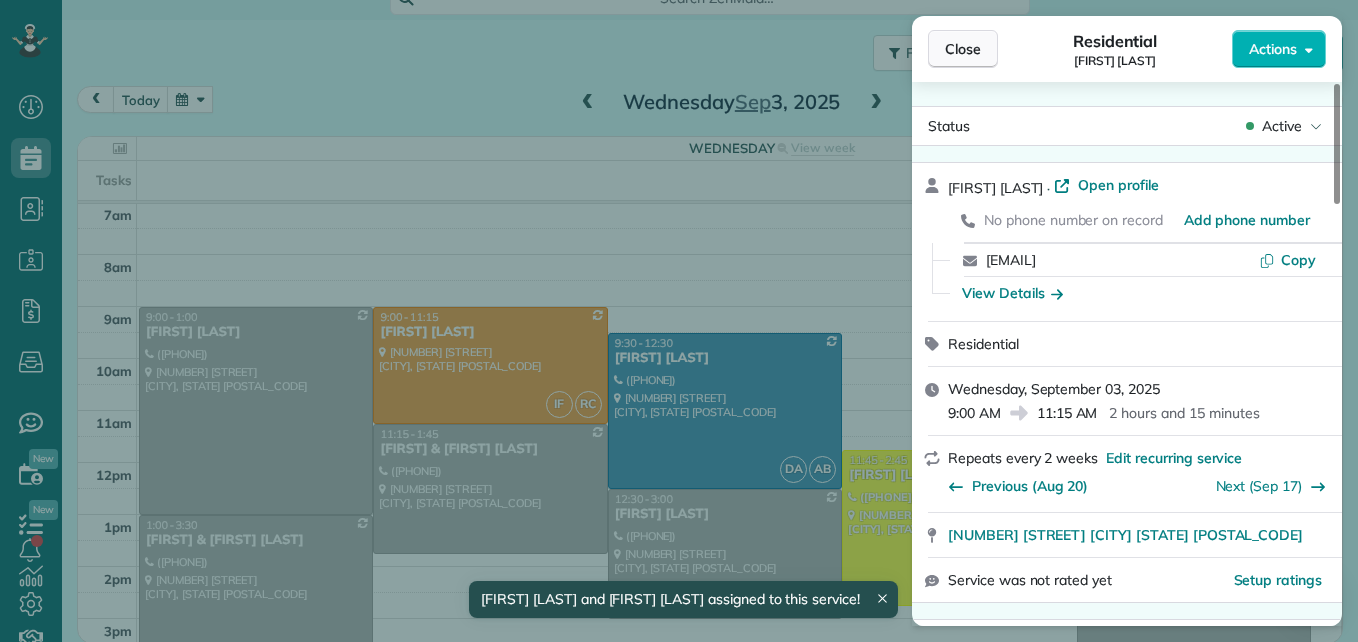 click on "Close" at bounding box center (963, 49) 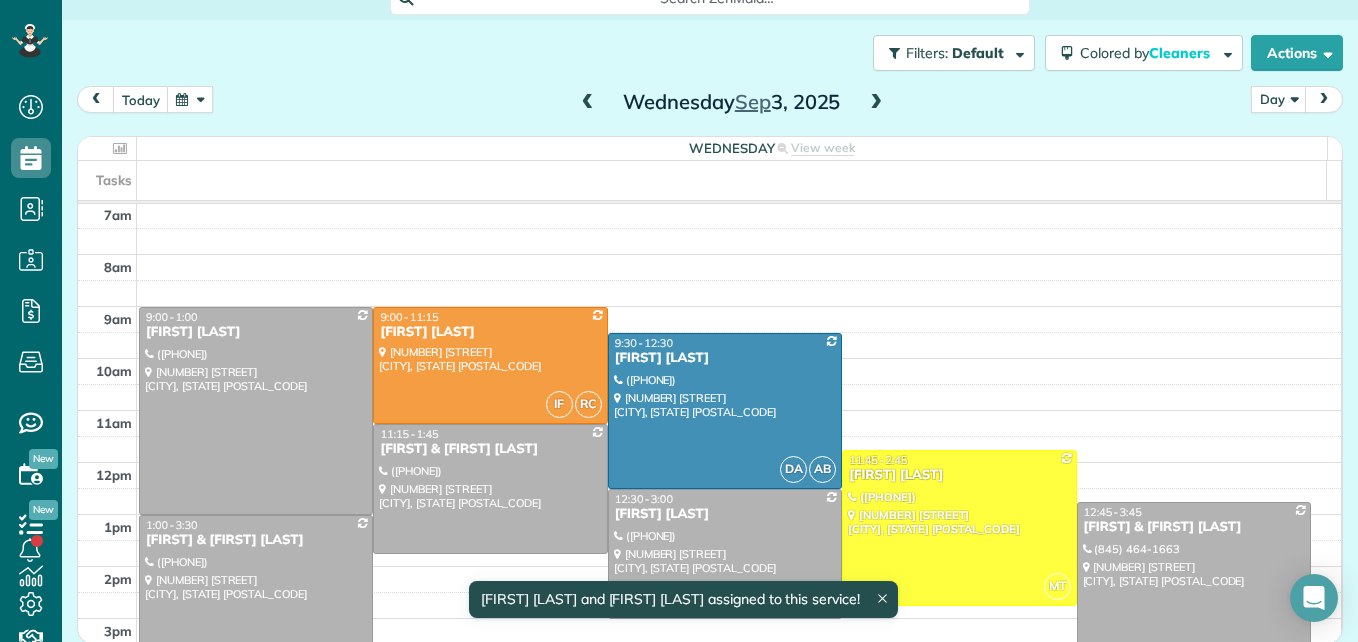 click at bounding box center [725, 554] 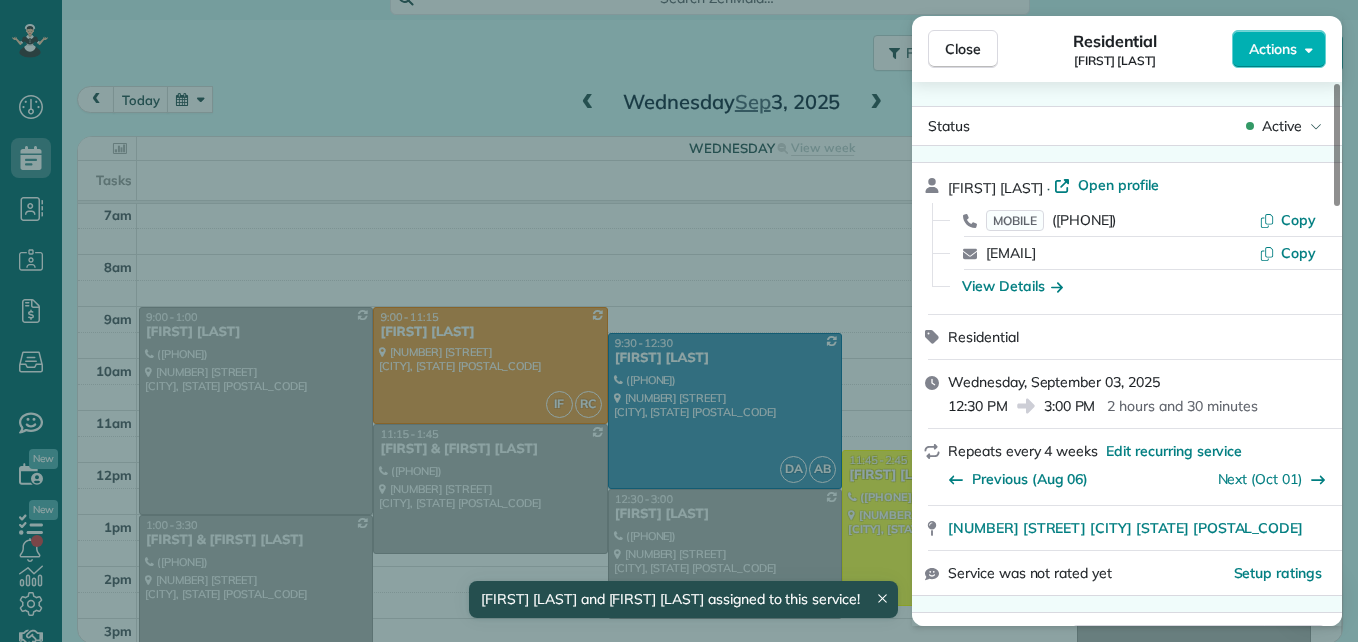 scroll, scrollTop: 100, scrollLeft: 0, axis: vertical 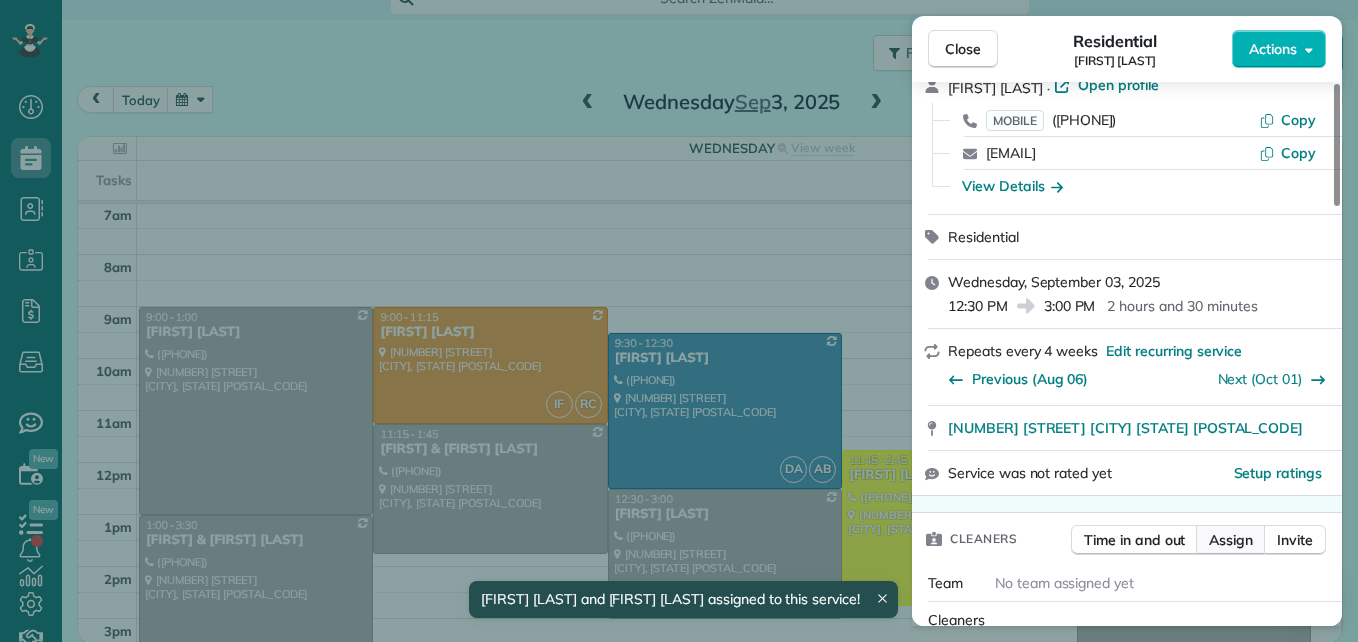 click on "Assign" at bounding box center (1231, 540) 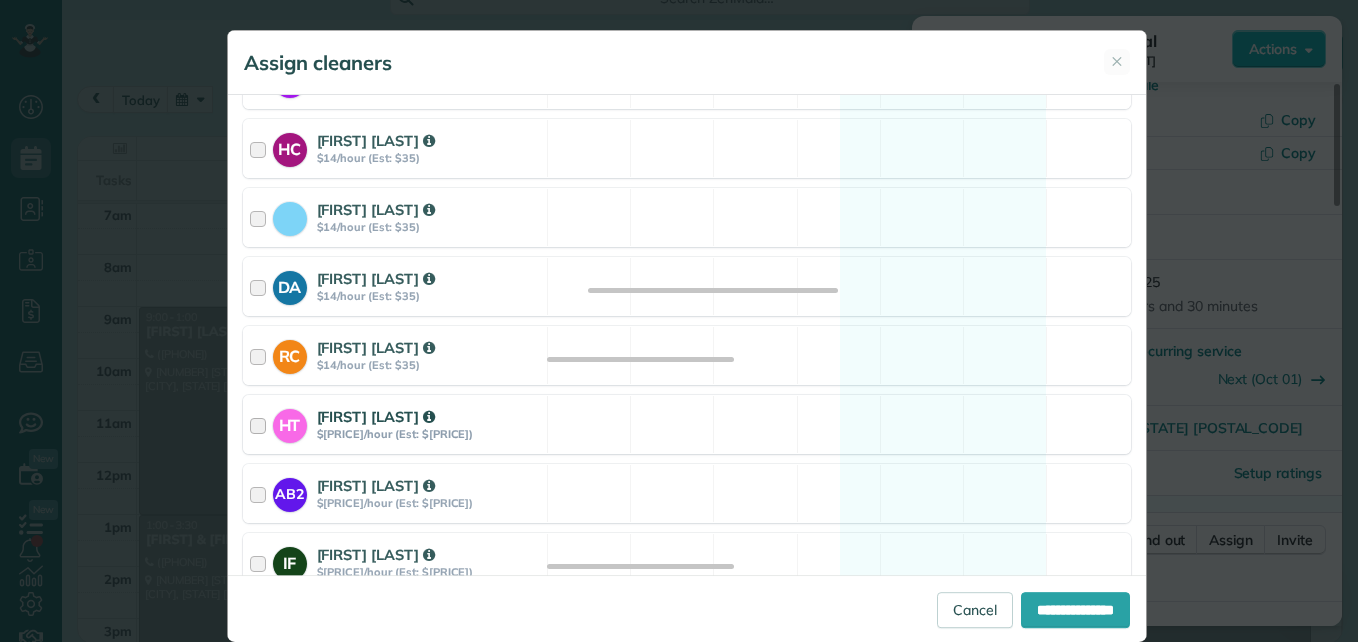 scroll, scrollTop: 500, scrollLeft: 0, axis: vertical 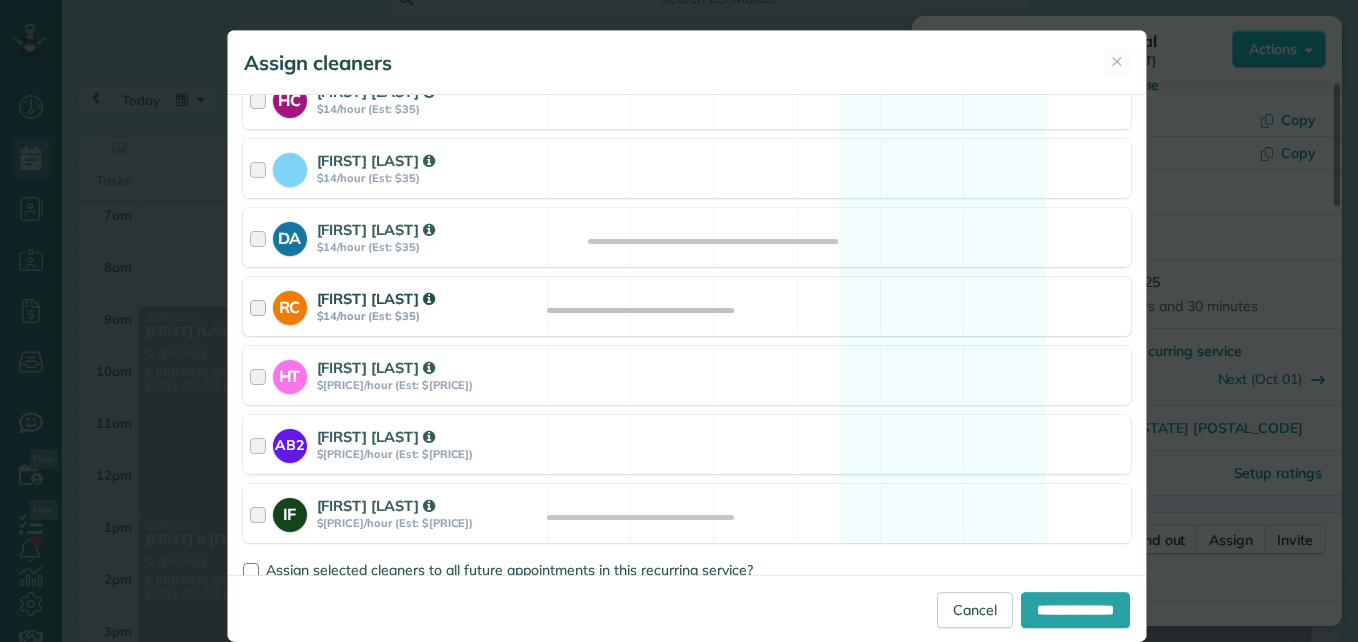 click at bounding box center [261, 306] 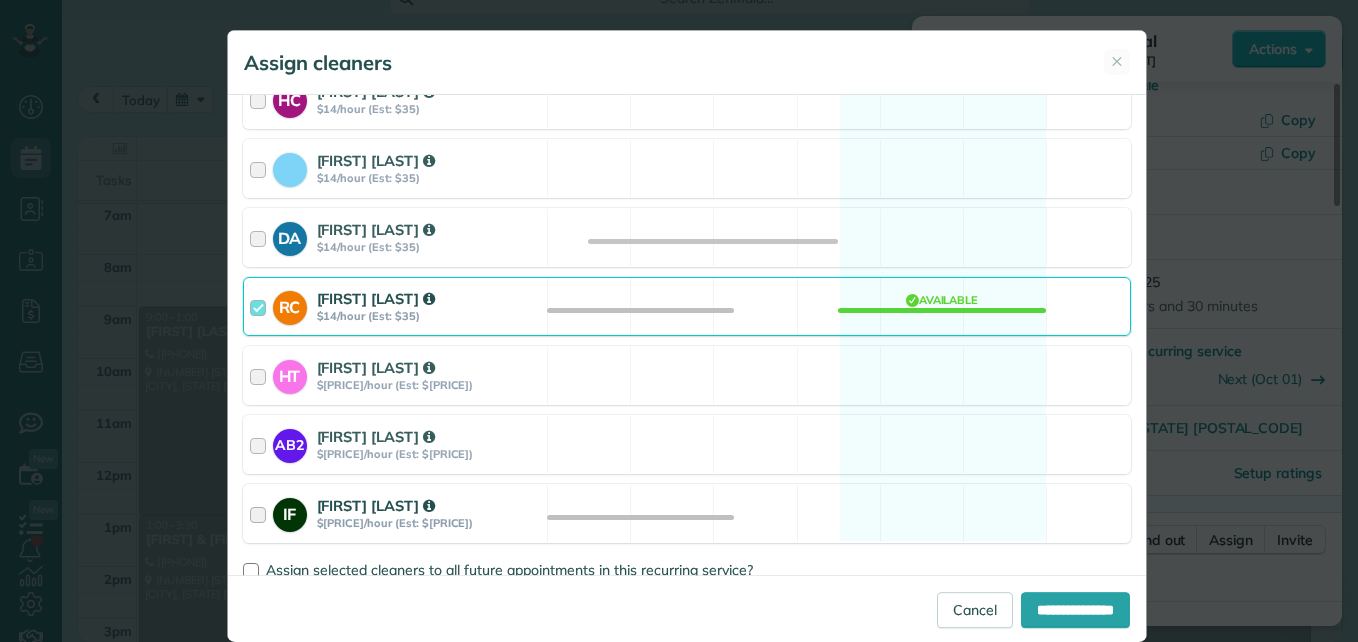 click at bounding box center (261, 513) 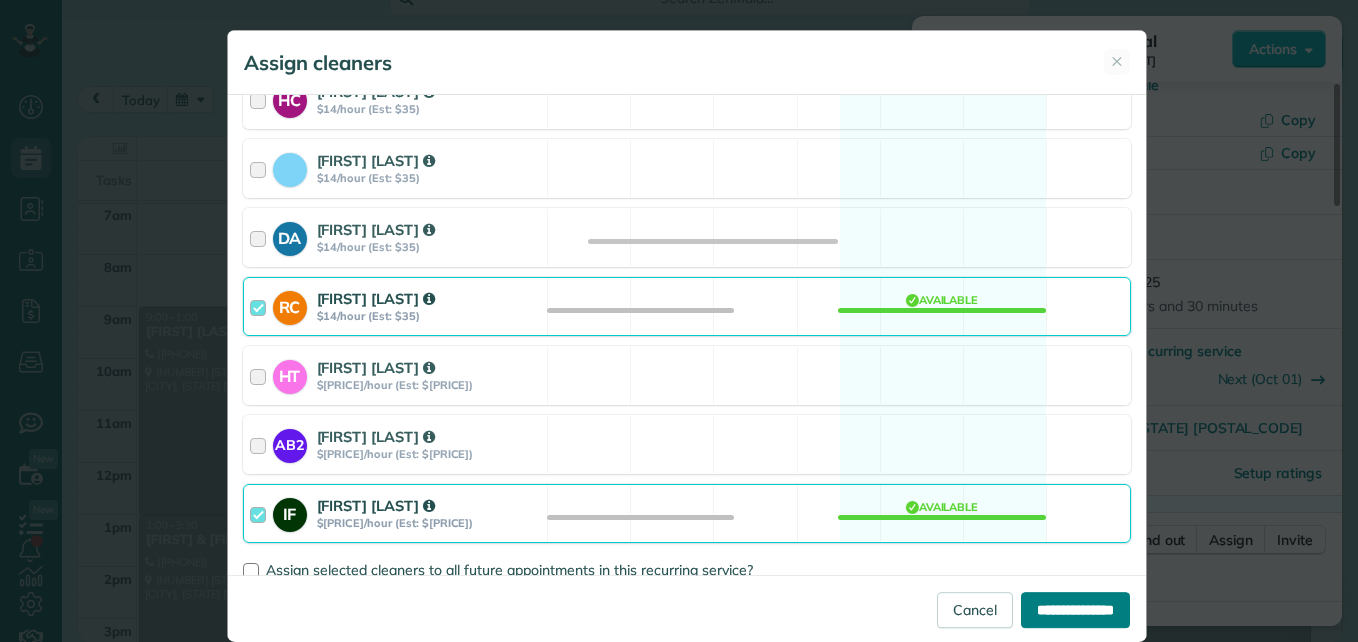 click on "**********" at bounding box center (1075, 610) 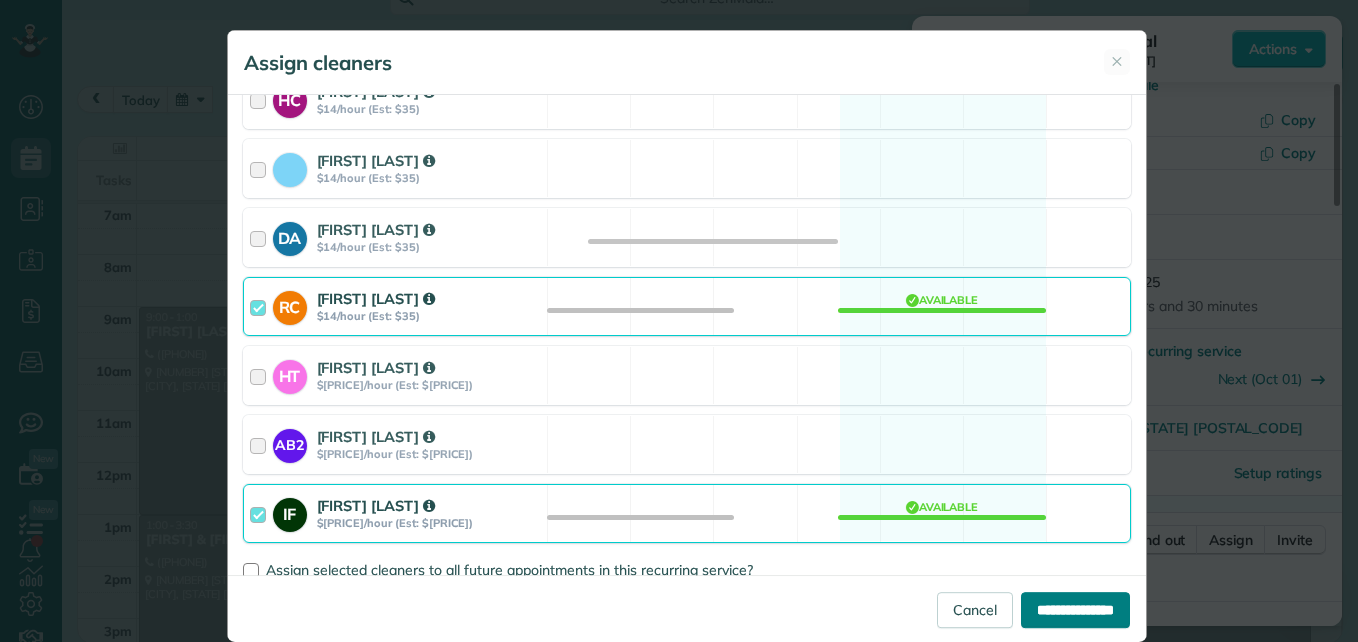 type on "**********" 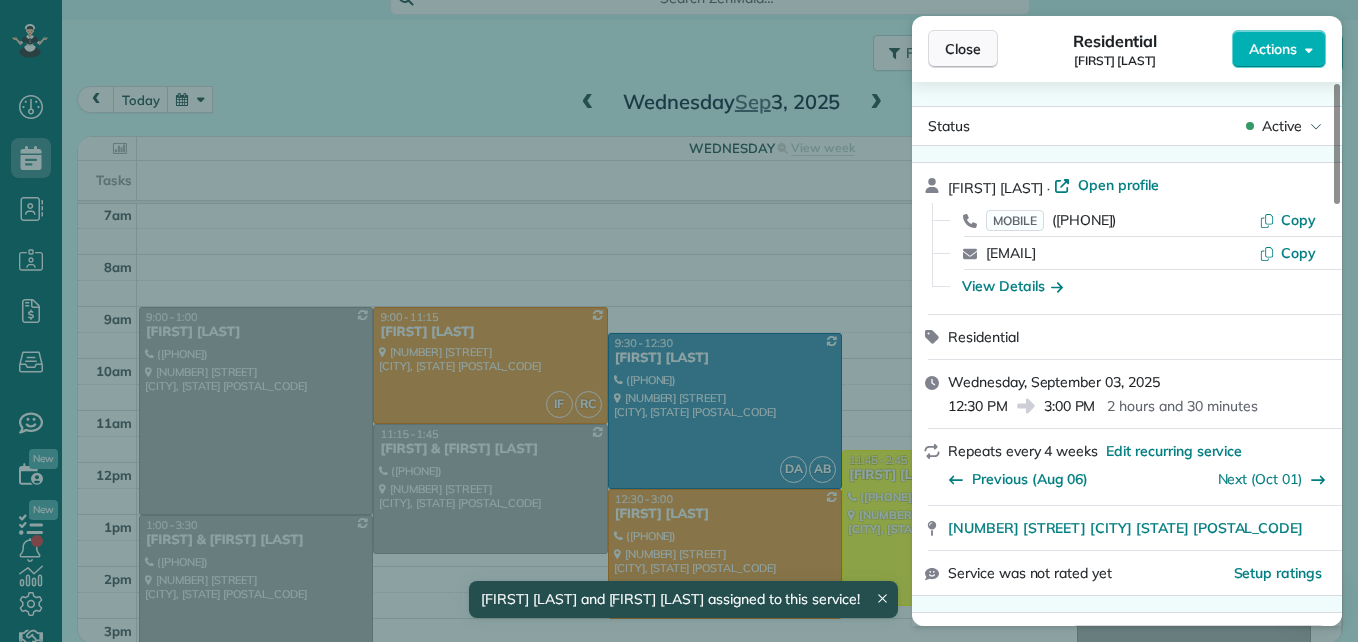 click on "Close" at bounding box center [963, 49] 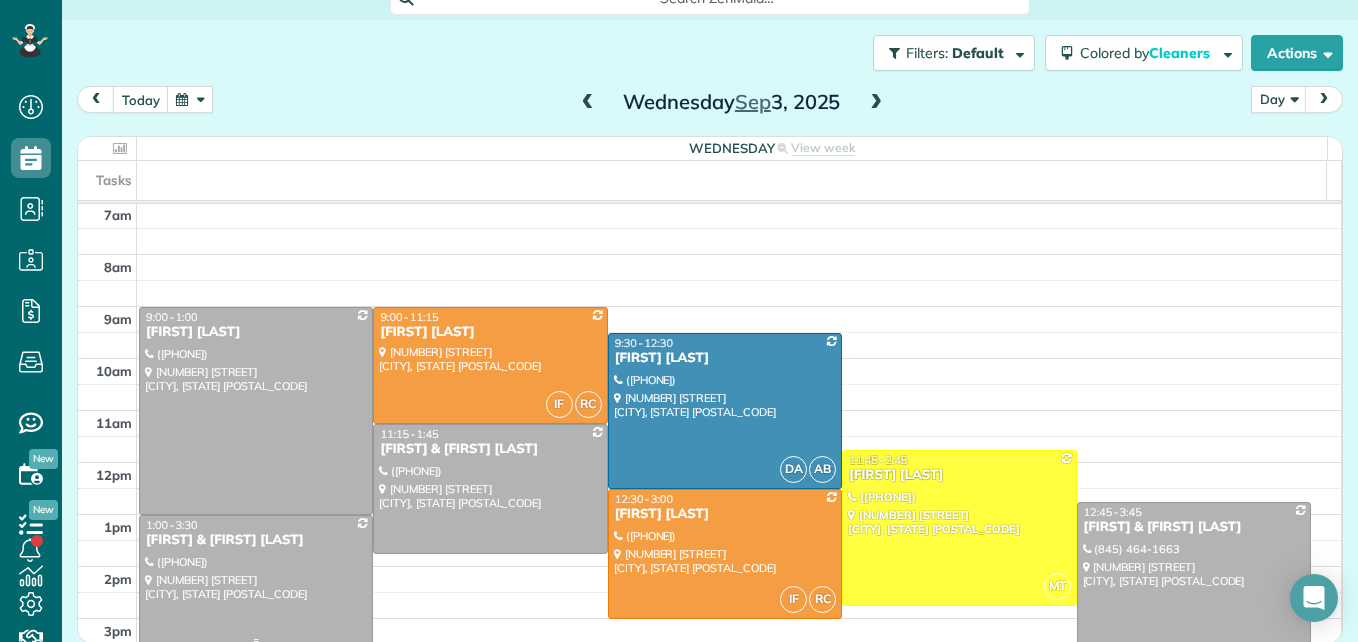 click at bounding box center (256, 580) 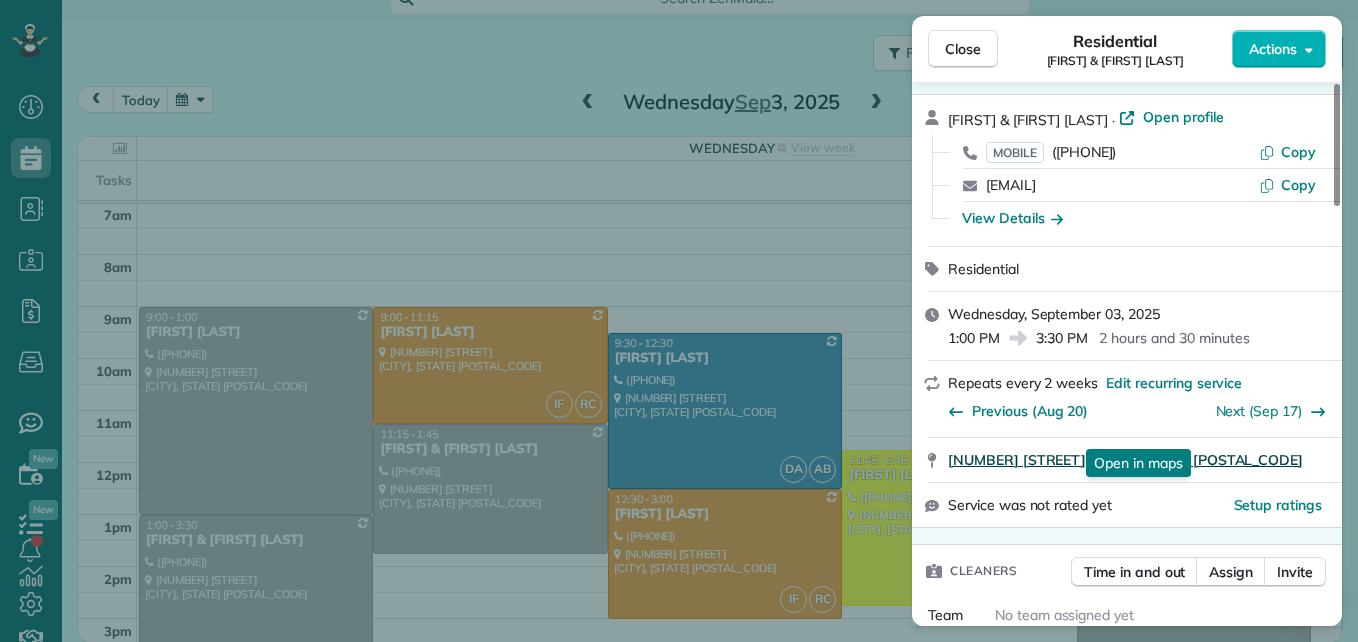 scroll, scrollTop: 100, scrollLeft: 0, axis: vertical 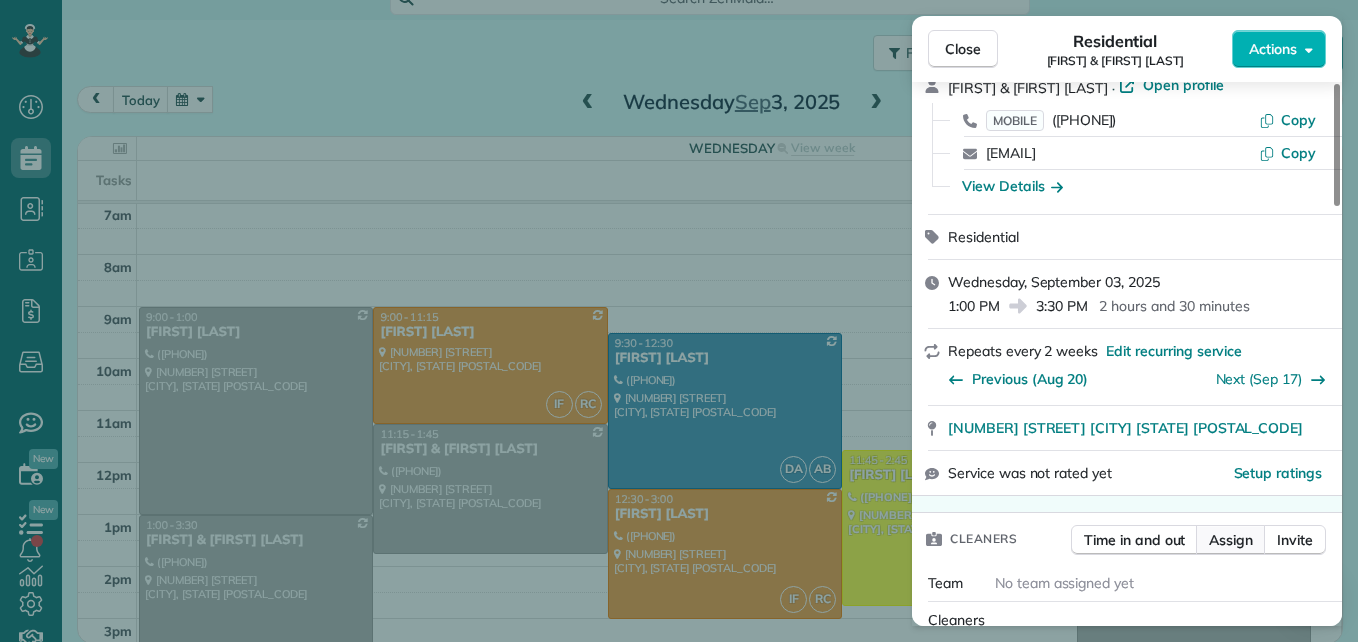 click on "Assign" at bounding box center (1231, 540) 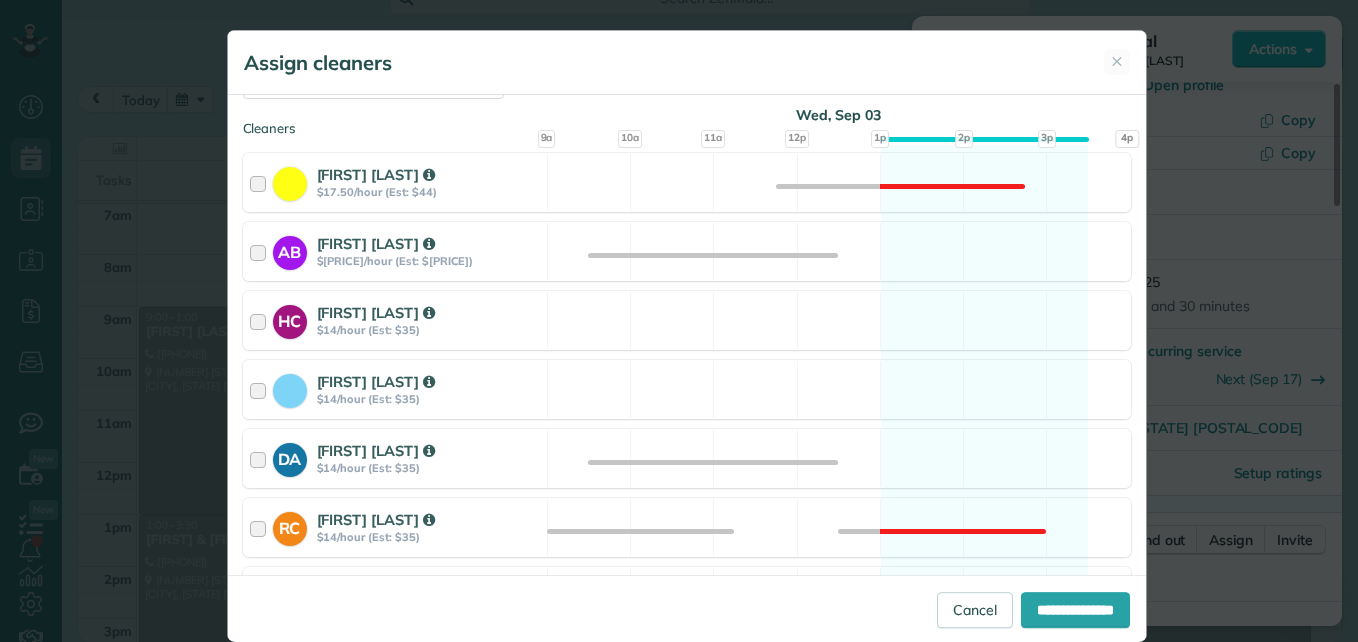scroll, scrollTop: 300, scrollLeft: 0, axis: vertical 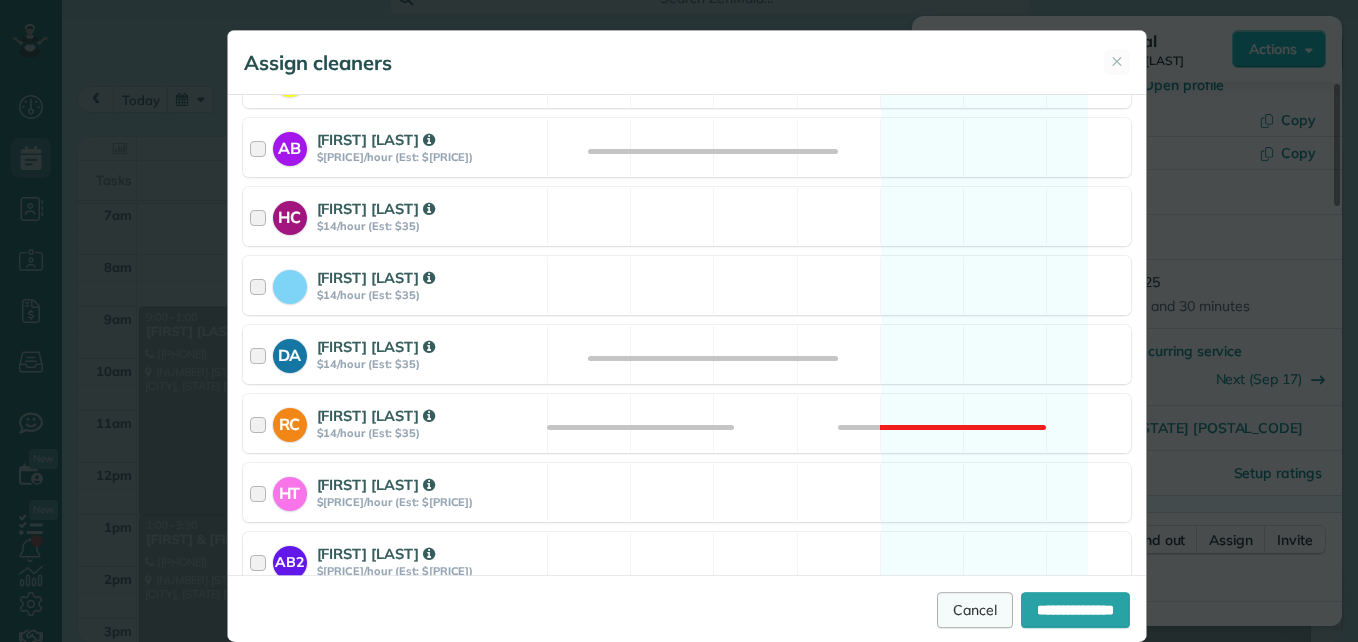 click on "Cancel" at bounding box center (975, 610) 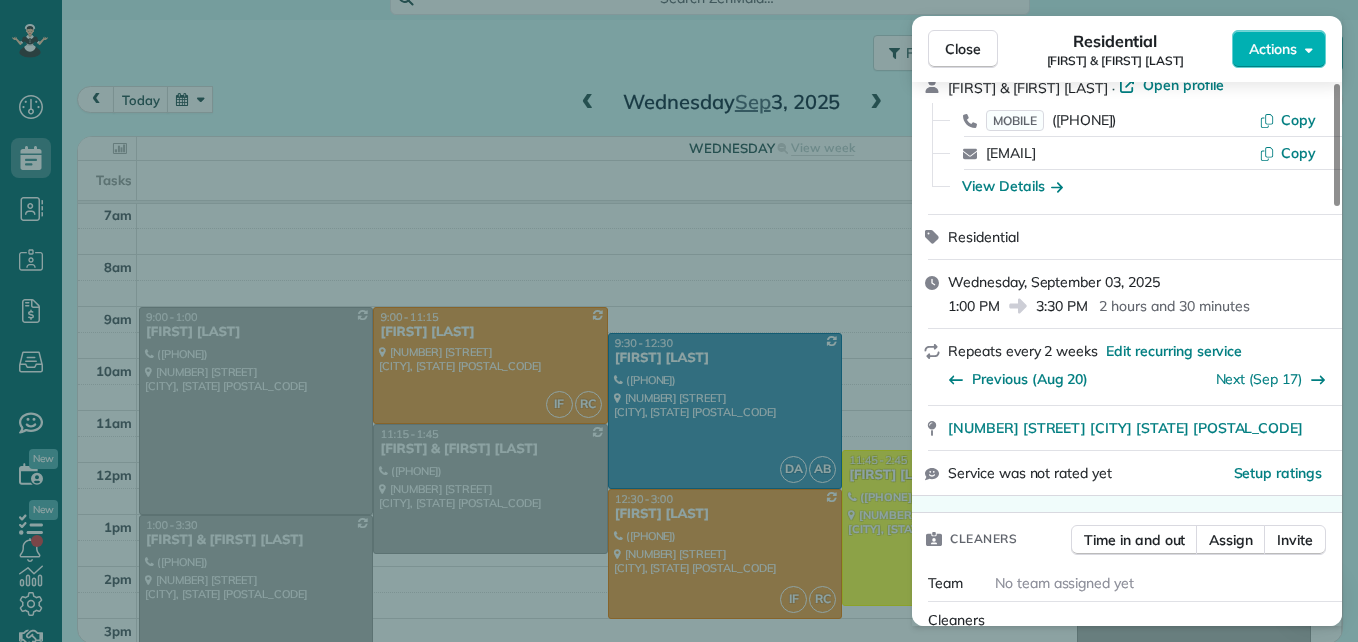 click on "Close Residential [FIRST] & [FIRST] Actions Status Active [FIRST] & [FIRST] · Open profile MOBILE ([PHONE]) Copy [EMAIL] Copy View Details Residential [DAY], [MONTH] [DAY], [YEAR] [TIME] [TIME] [DURATION] Repeats every [NUMBER] weeks Edit recurring service Previous ([MONTH] [DAY]) Next ([MONTH] [DAY]) [NUMBER] [STREET] [CITY] [STATE] [POSTAL_CODE] Service was not rated yet Setup ratings Cleaners Time in and out Assign Invite Team No team assigned yet Cleaners No cleaners assigned yet Checklist Try Now Keep this appointment up to your standards. Stay on top of every detail, keep your cleaners organised, and your client happy. Assign a checklist Watch a 5 min demo Billing Billing actions Service Service Price ([NUMBER]x $[PRICE]) $[PRICE] Add an item Overcharge $[PRICE] Discount $[PRICE] Coupon discount - Primary tax - Secondary tax - Total appointment price $[PRICE] Tips collected $[PRICE] Unpaid Mark as paid Total including tip $[PRICE] Get paid online in no-time! Send an invoice and reward your cleaners with tips No" at bounding box center [679, 321] 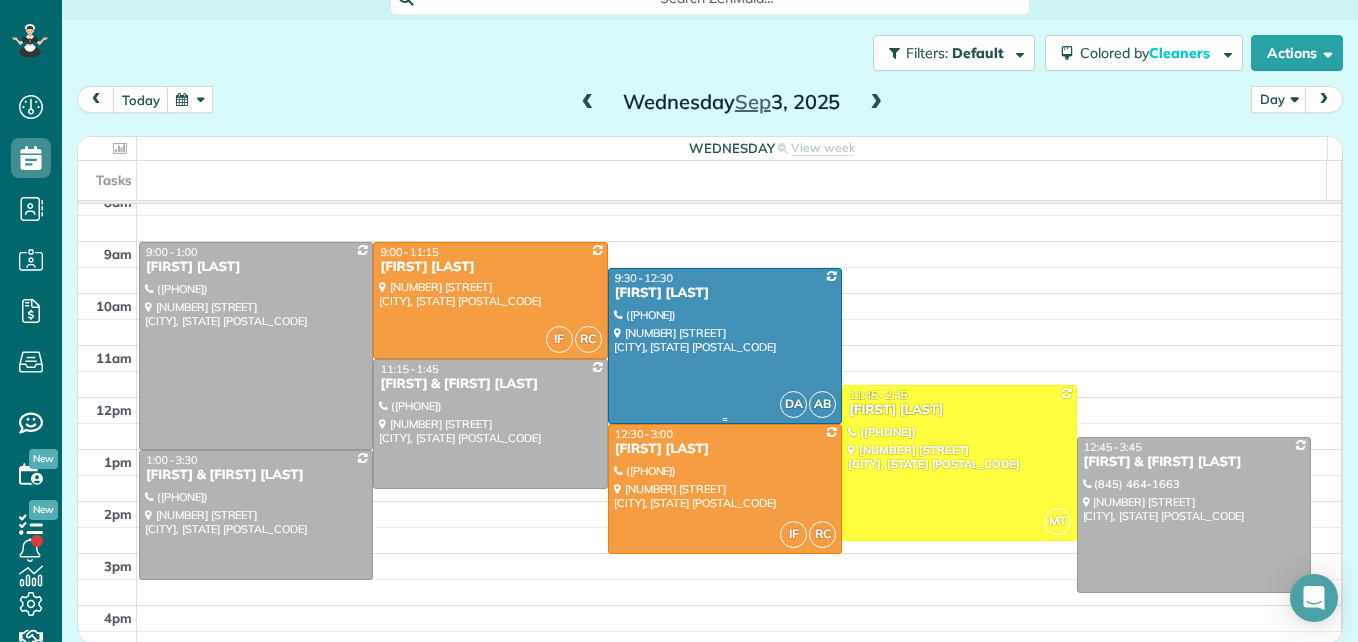 scroll, scrollTop: 309, scrollLeft: 0, axis: vertical 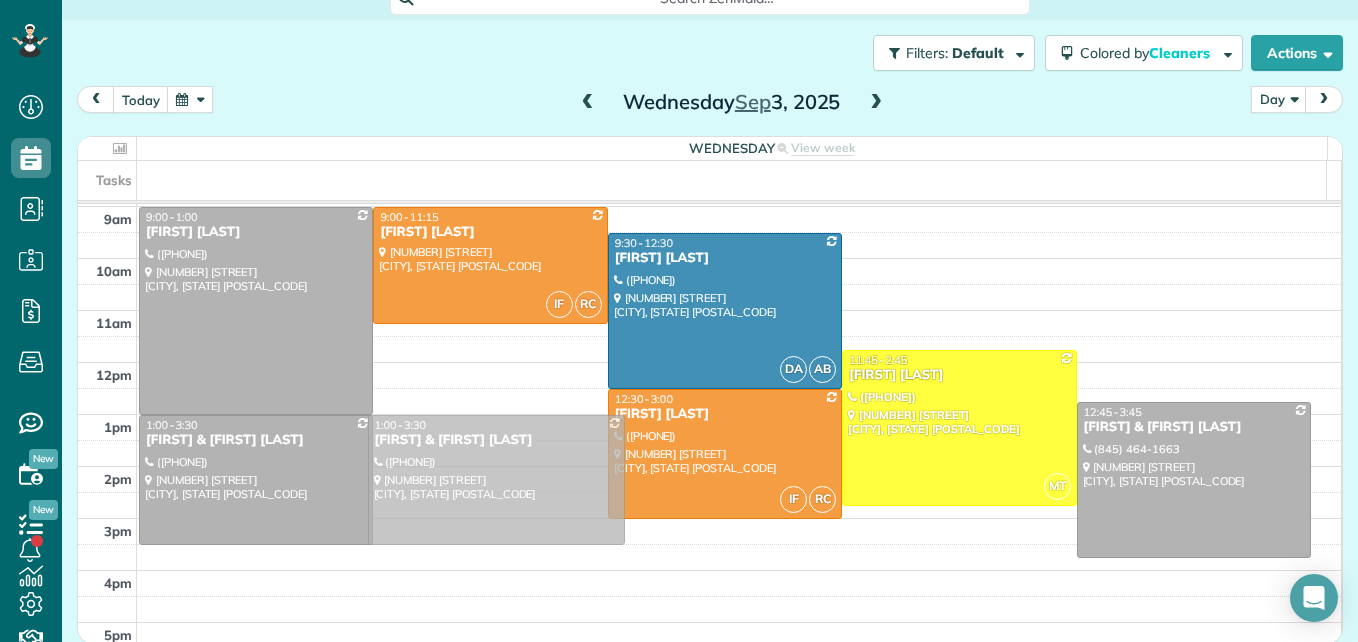 drag, startPoint x: 499, startPoint y: 408, endPoint x: 507, endPoint y: 493, distance: 85.37564 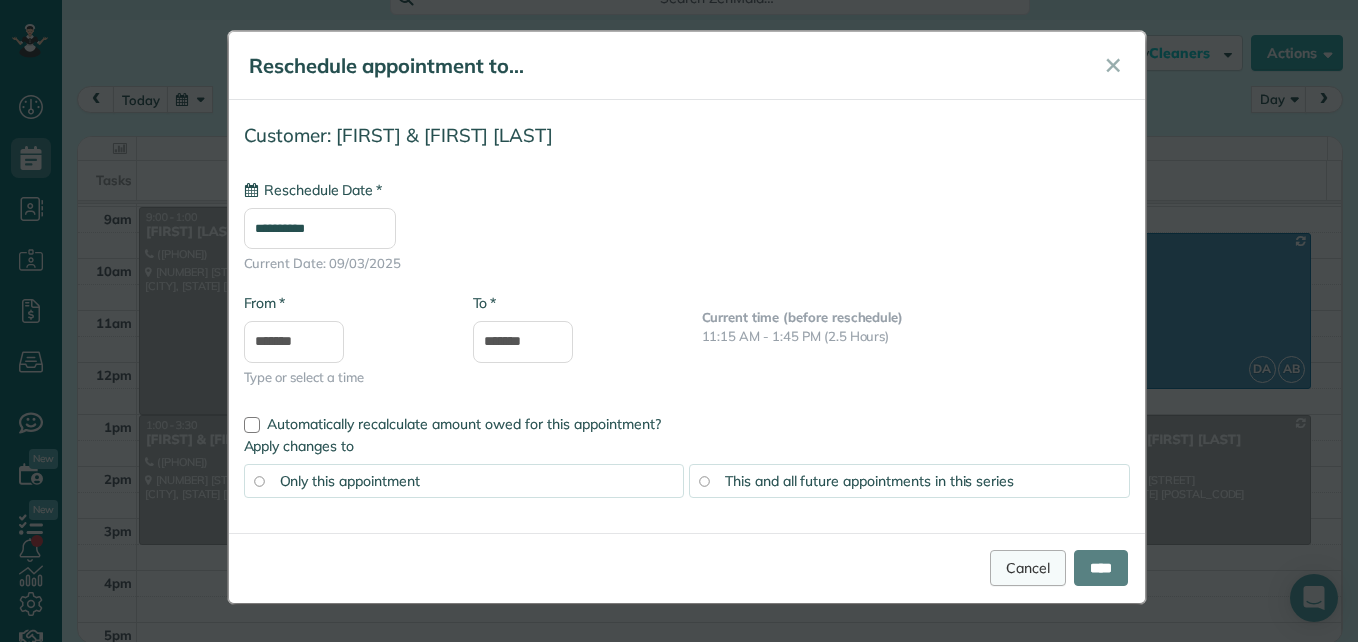 type on "**********" 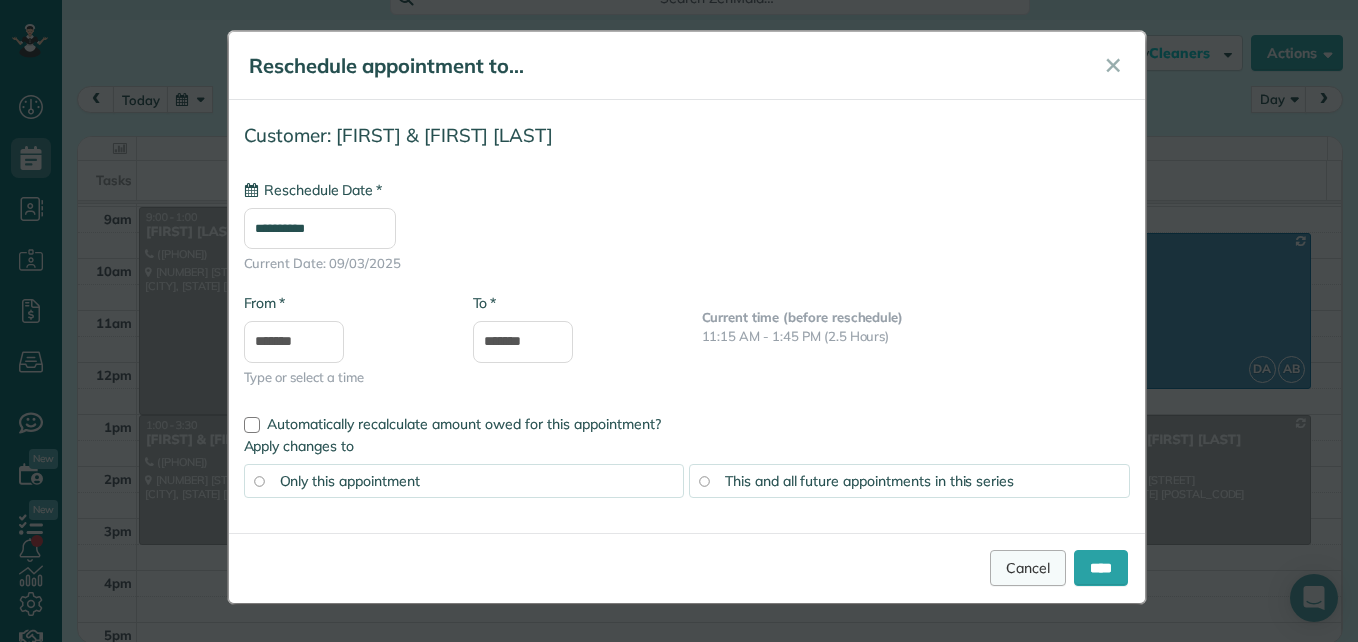 click on "Cancel" at bounding box center (1028, 568) 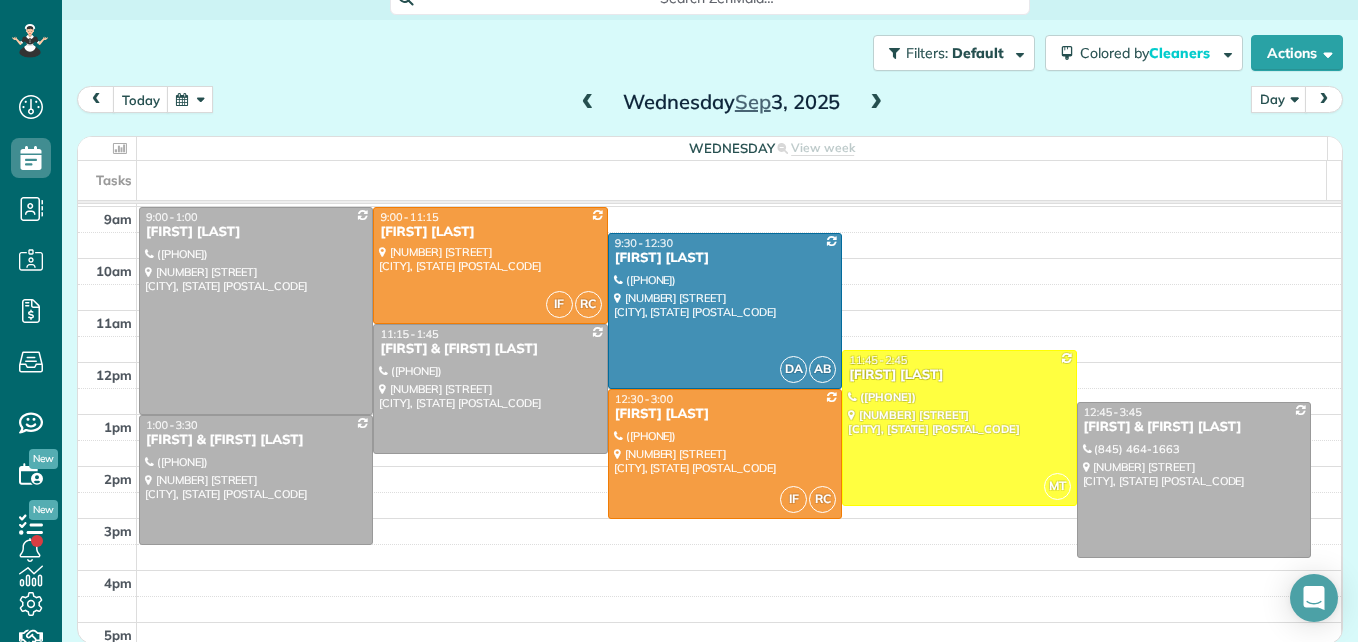 click at bounding box center (876, 103) 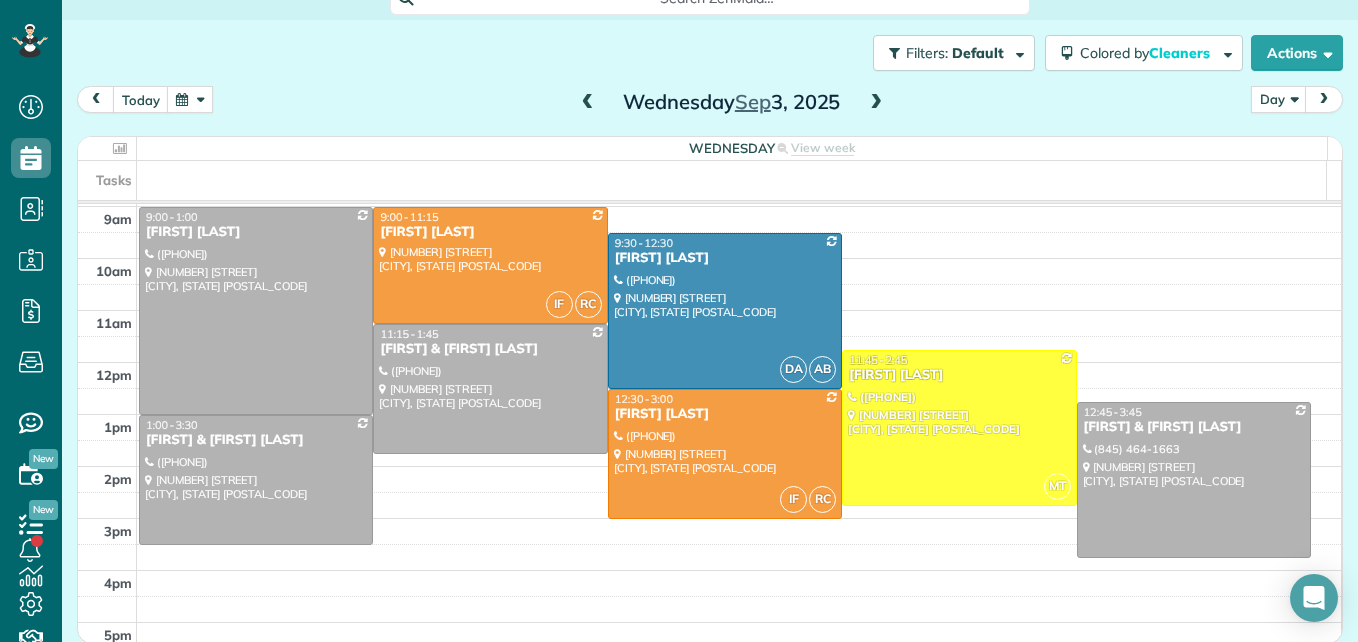 scroll, scrollTop: 209, scrollLeft: 0, axis: vertical 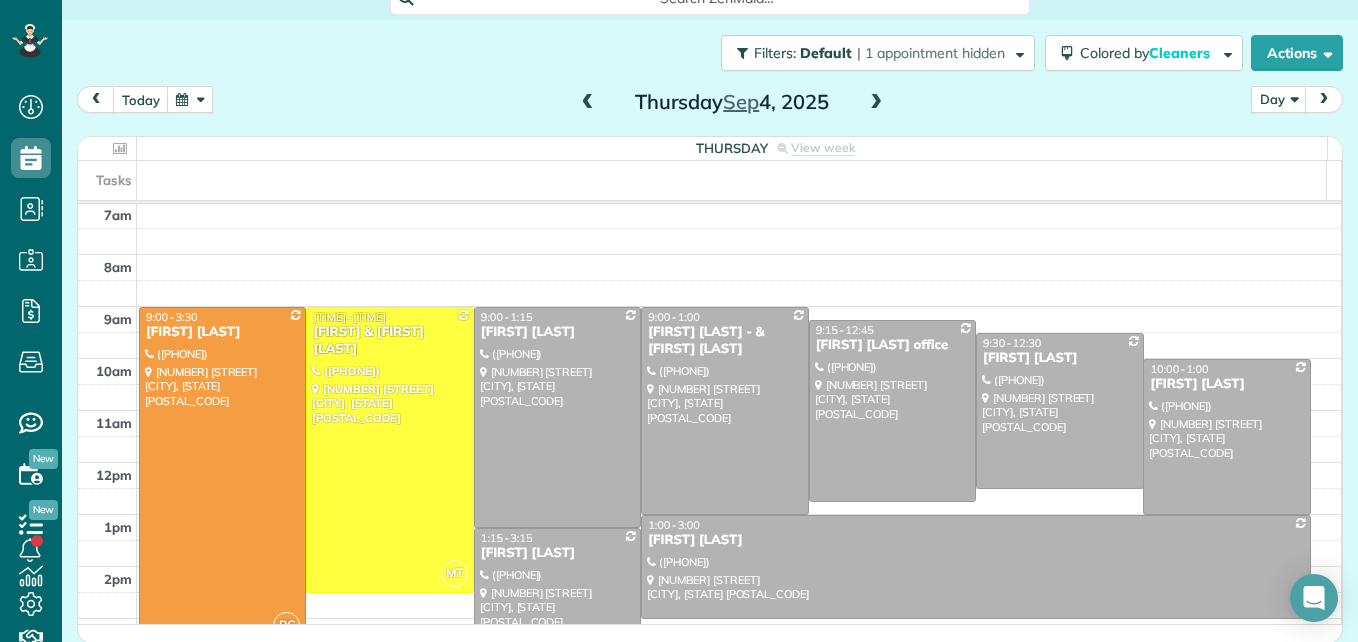 click at bounding box center (876, 103) 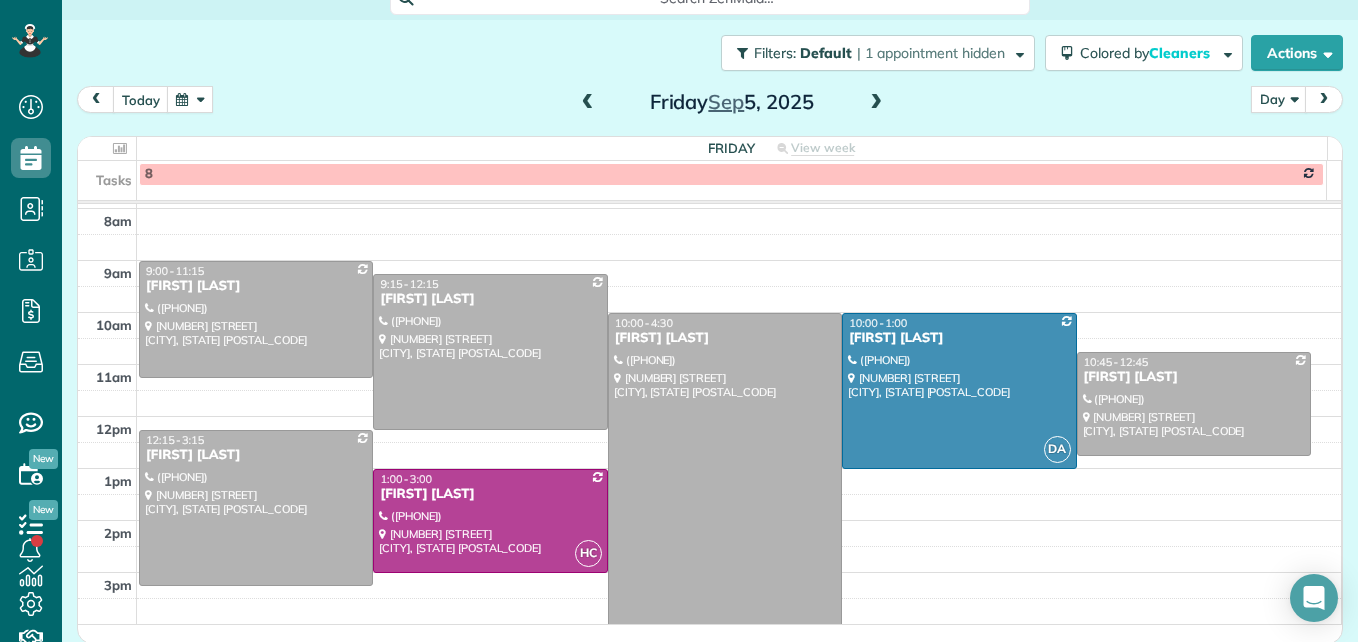 scroll, scrollTop: 209, scrollLeft: 0, axis: vertical 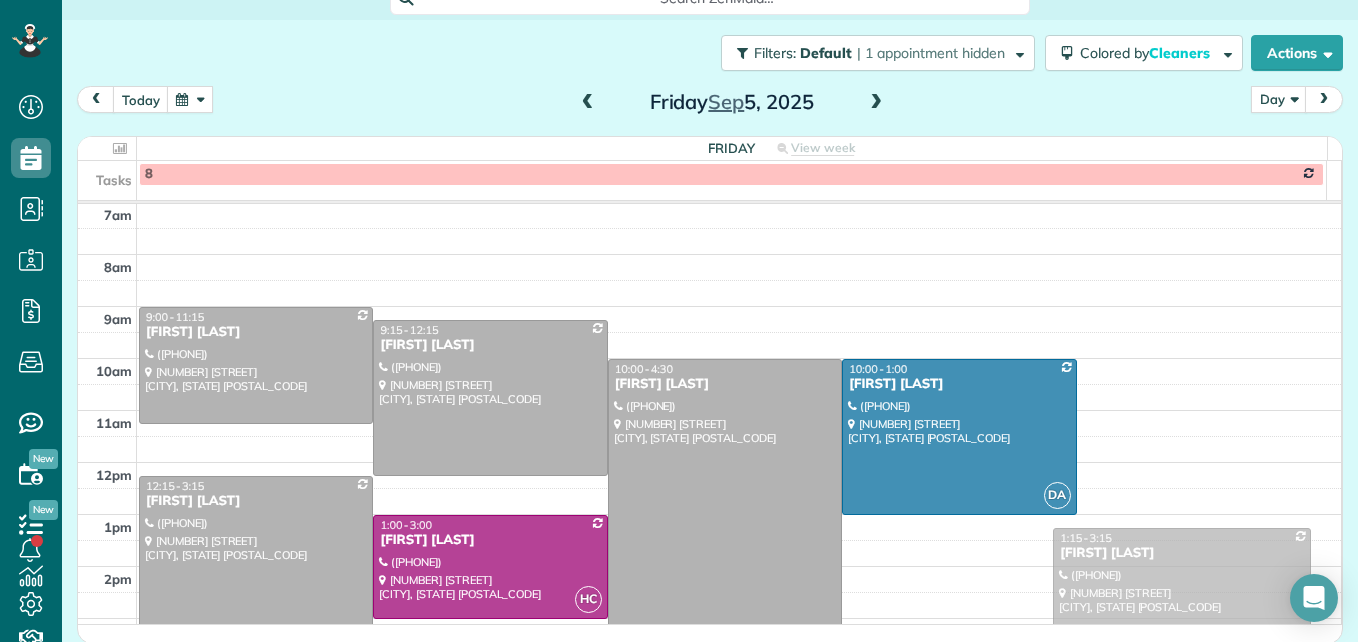 drag, startPoint x: 1143, startPoint y: 447, endPoint x: 1133, endPoint y: 576, distance: 129.38702 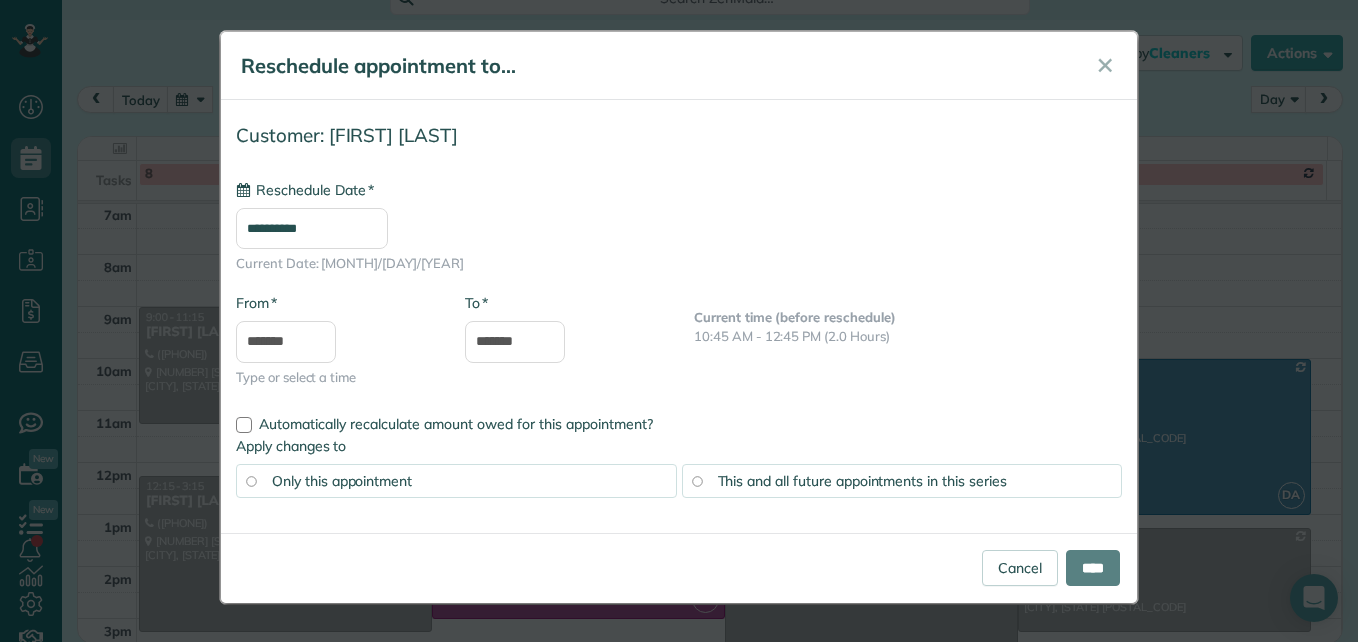 type on "**********" 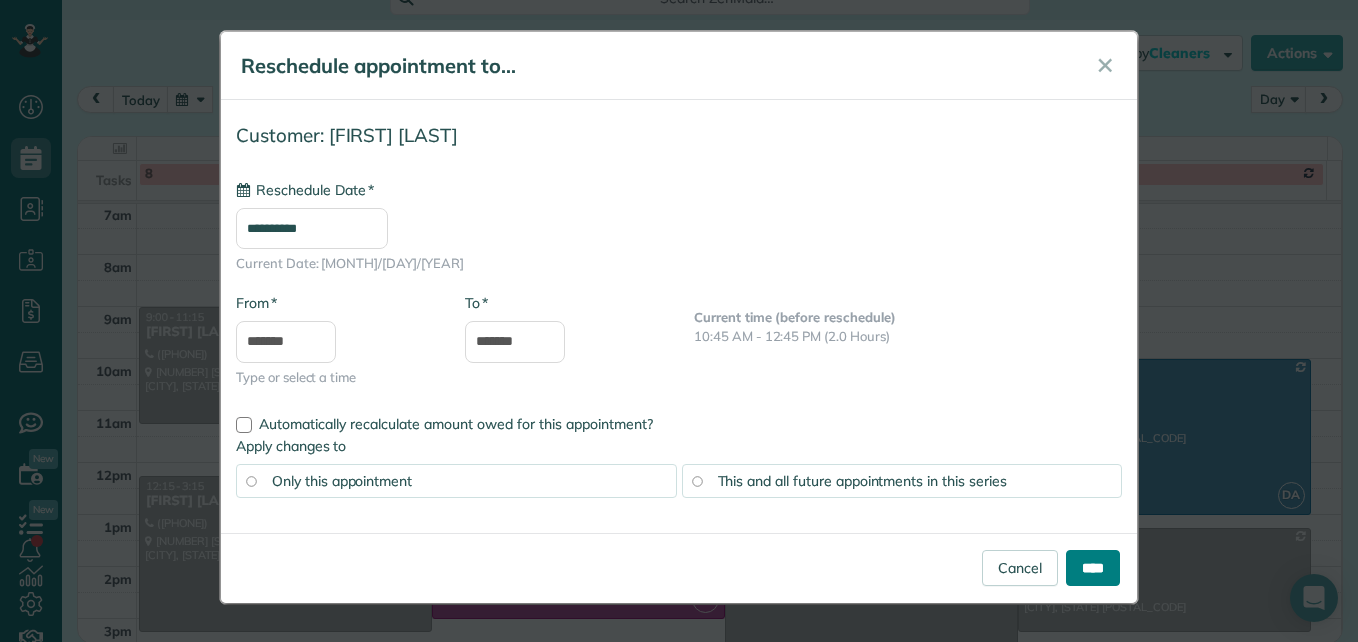 click on "****" at bounding box center [1093, 568] 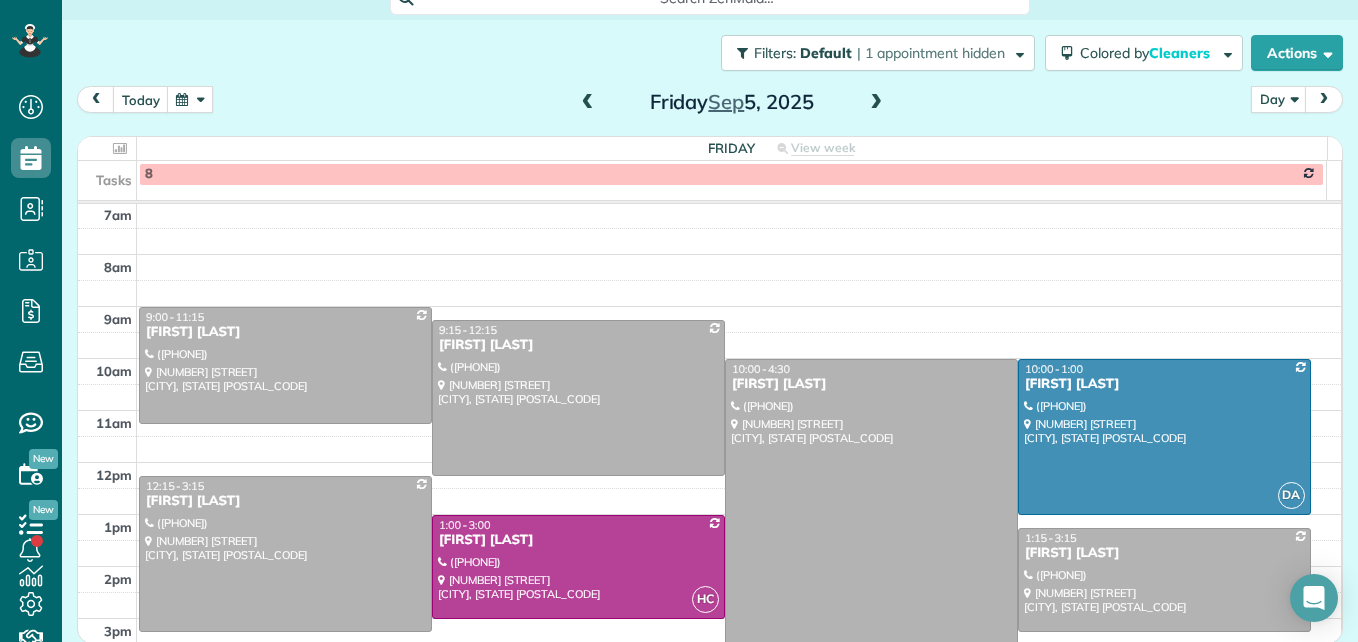 click at bounding box center [190, 99] 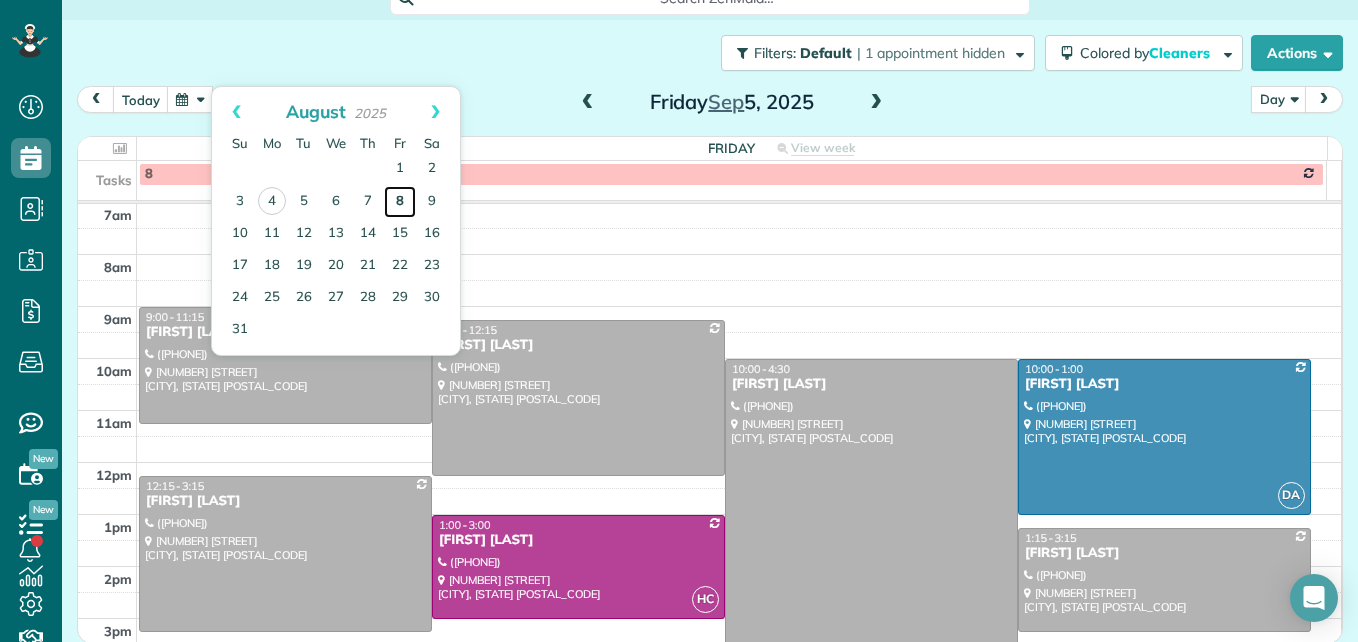 click on "8" at bounding box center (400, 202) 